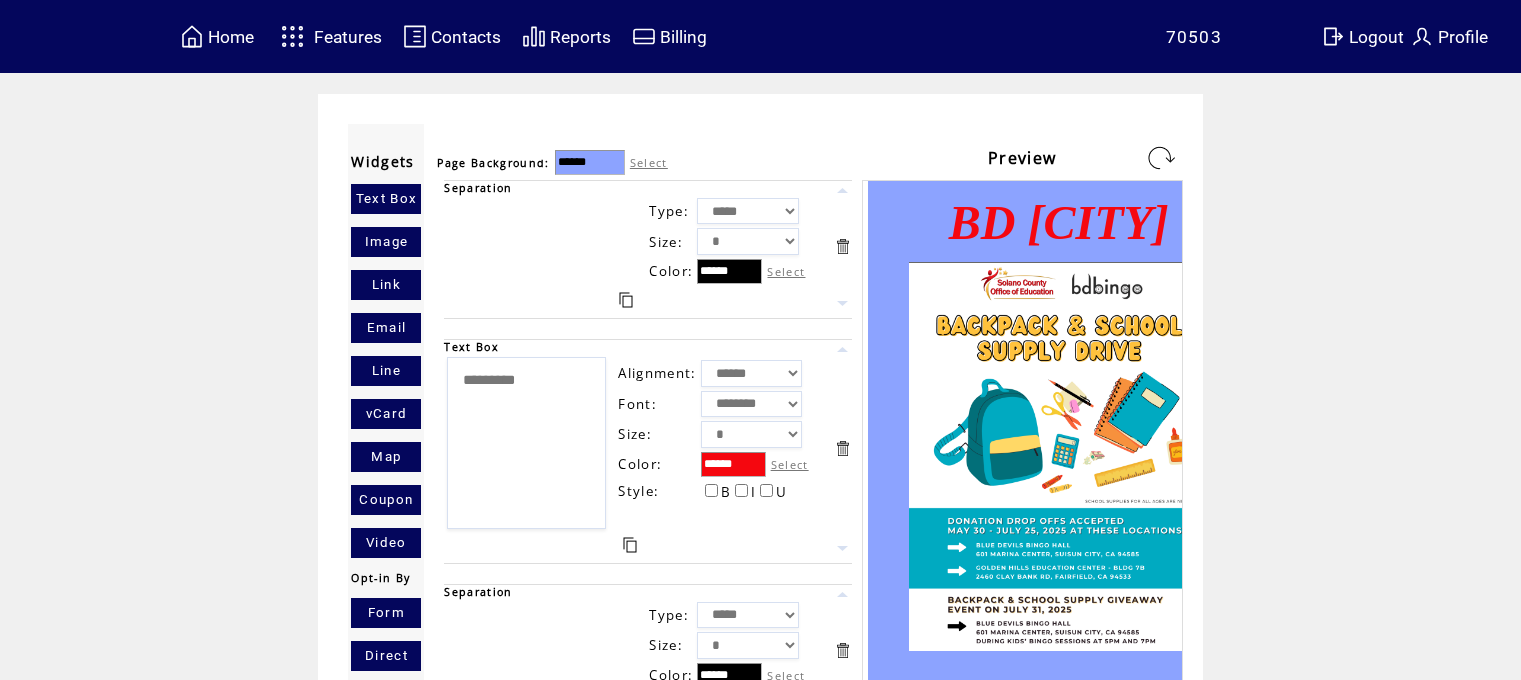 scroll, scrollTop: 0, scrollLeft: 0, axis: both 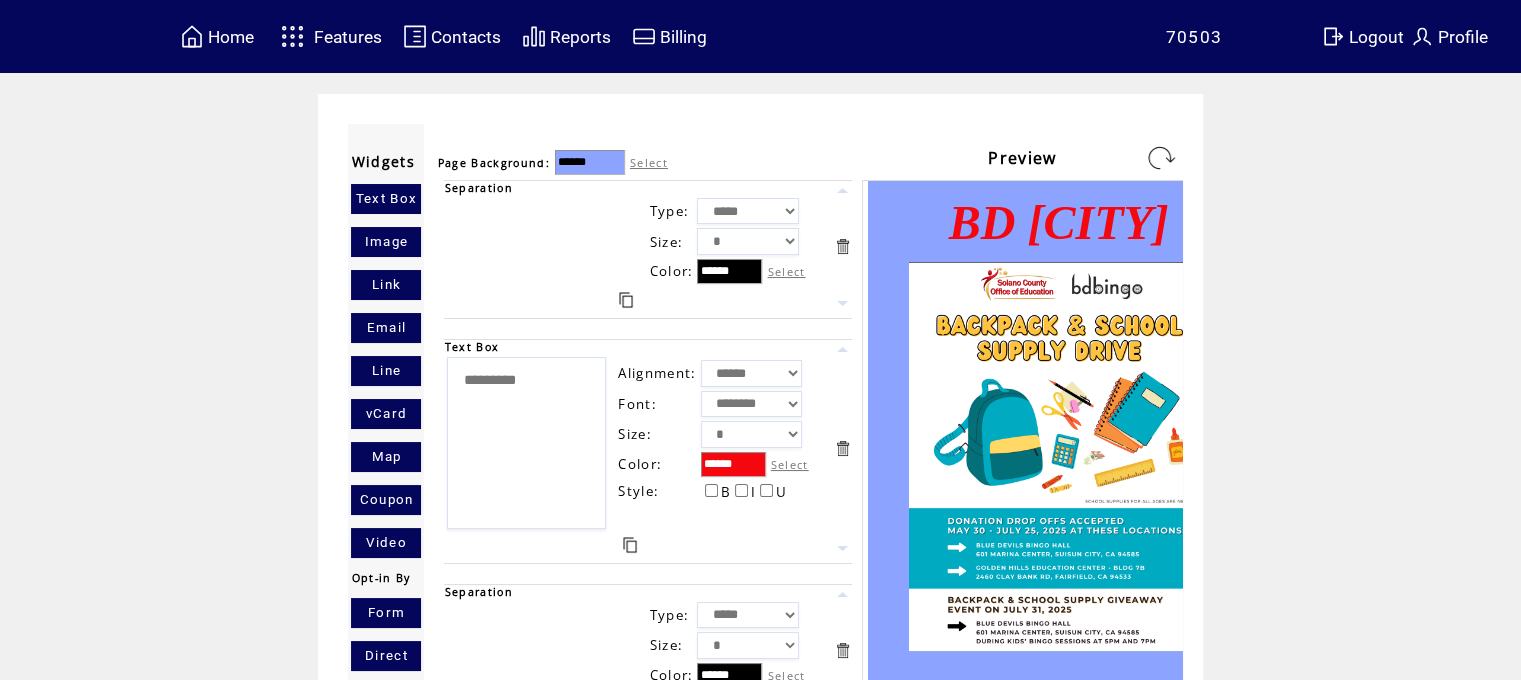 click on "Features" at bounding box center [348, 37] 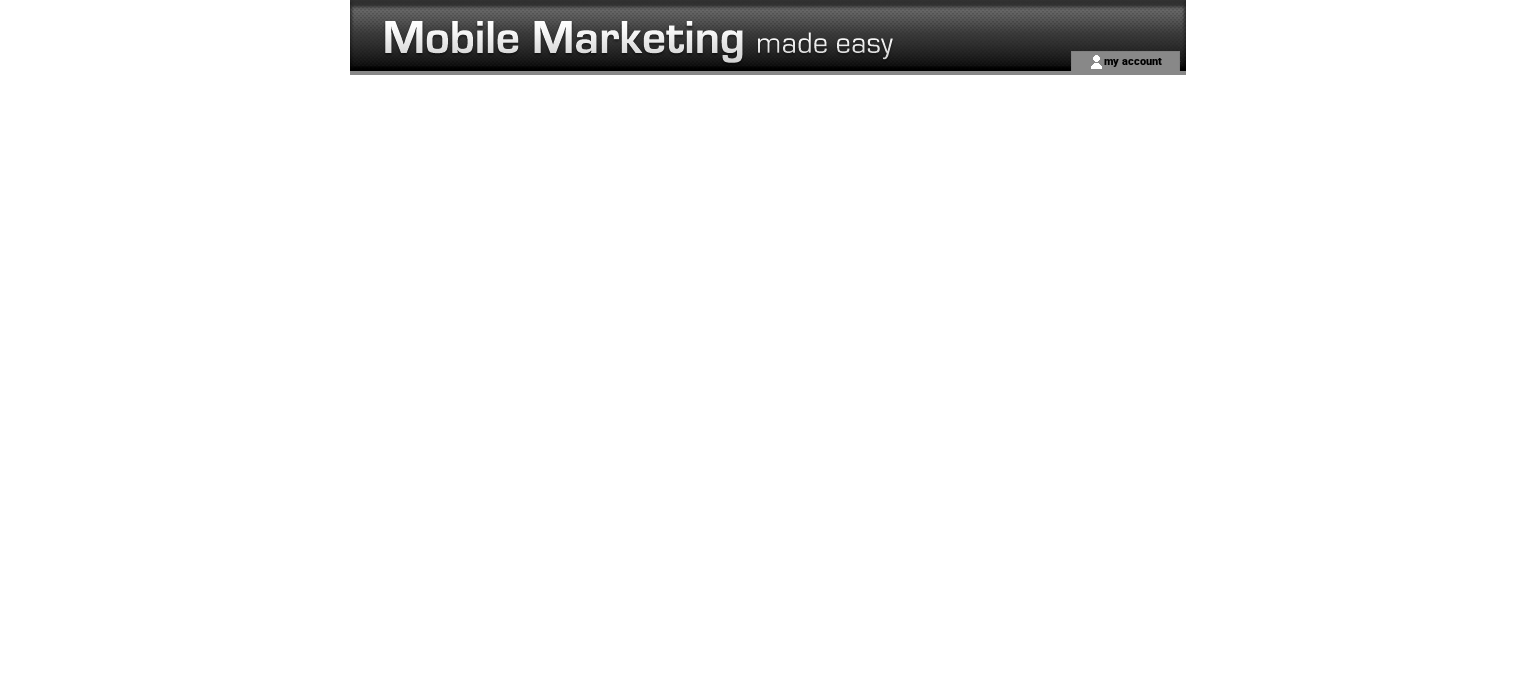 scroll, scrollTop: 0, scrollLeft: 0, axis: both 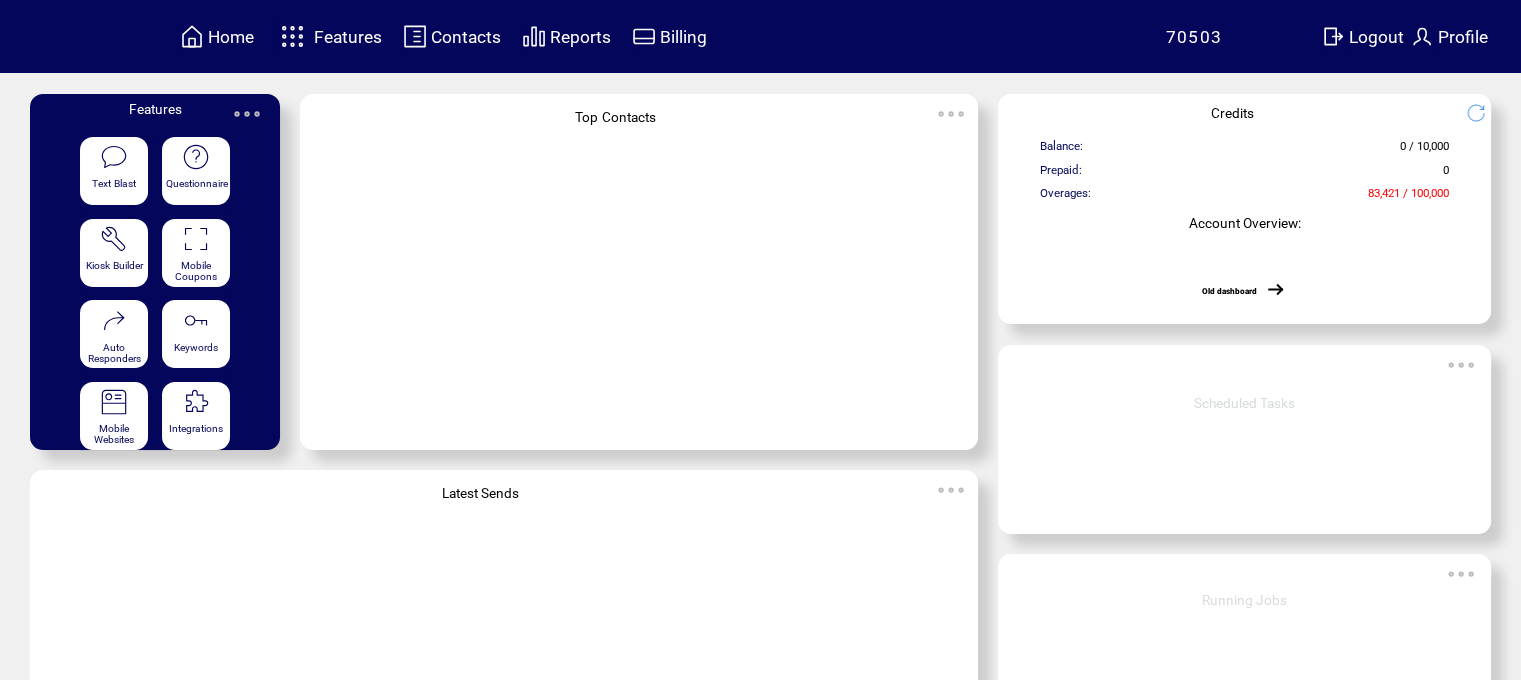 click on "Features" at bounding box center (348, 37) 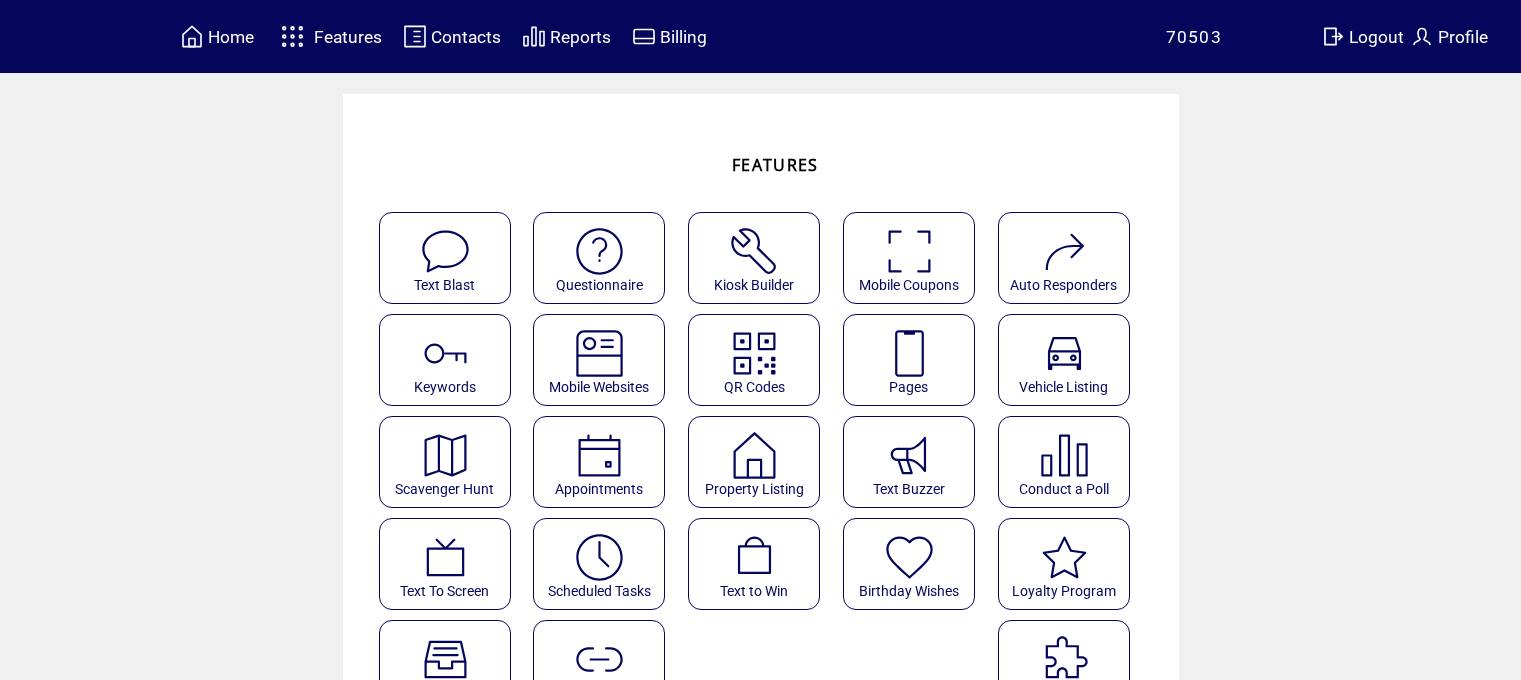 scroll, scrollTop: 0, scrollLeft: 0, axis: both 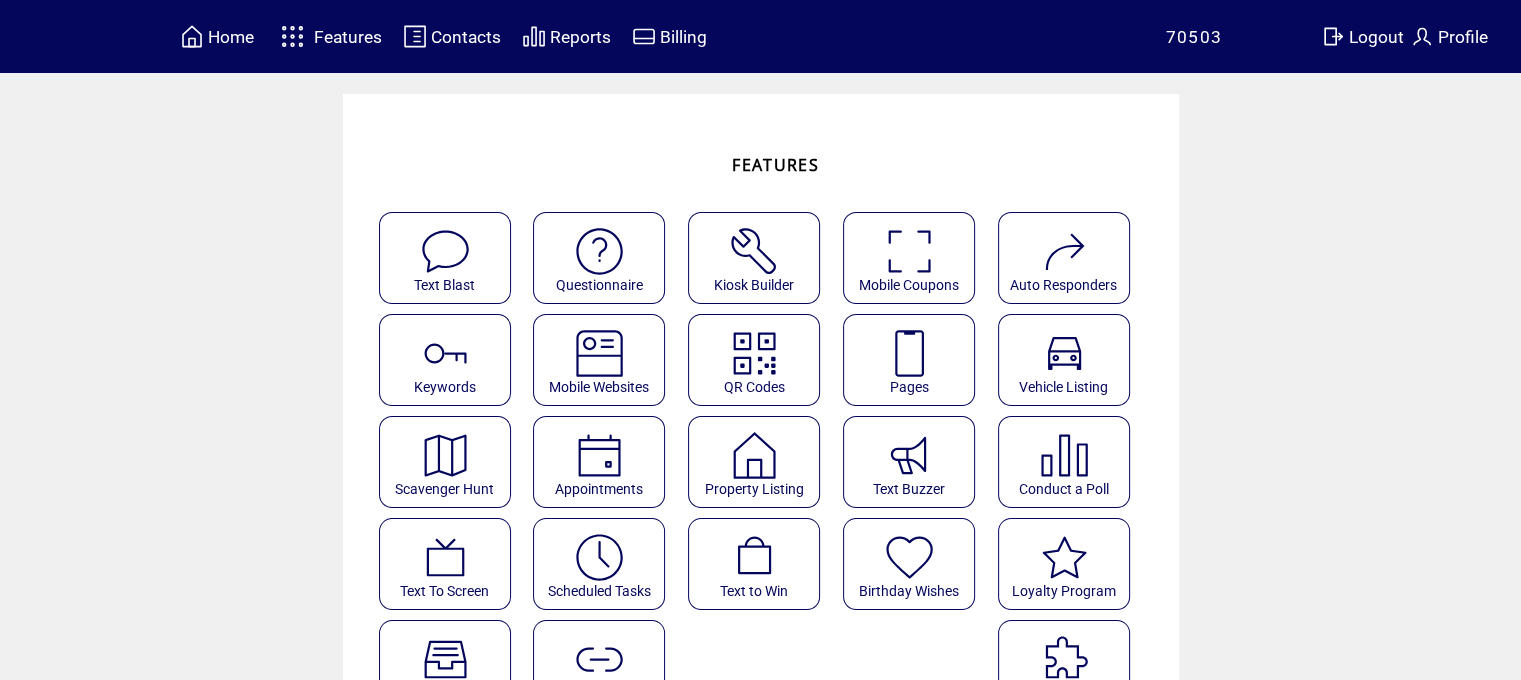 click on "Pages" 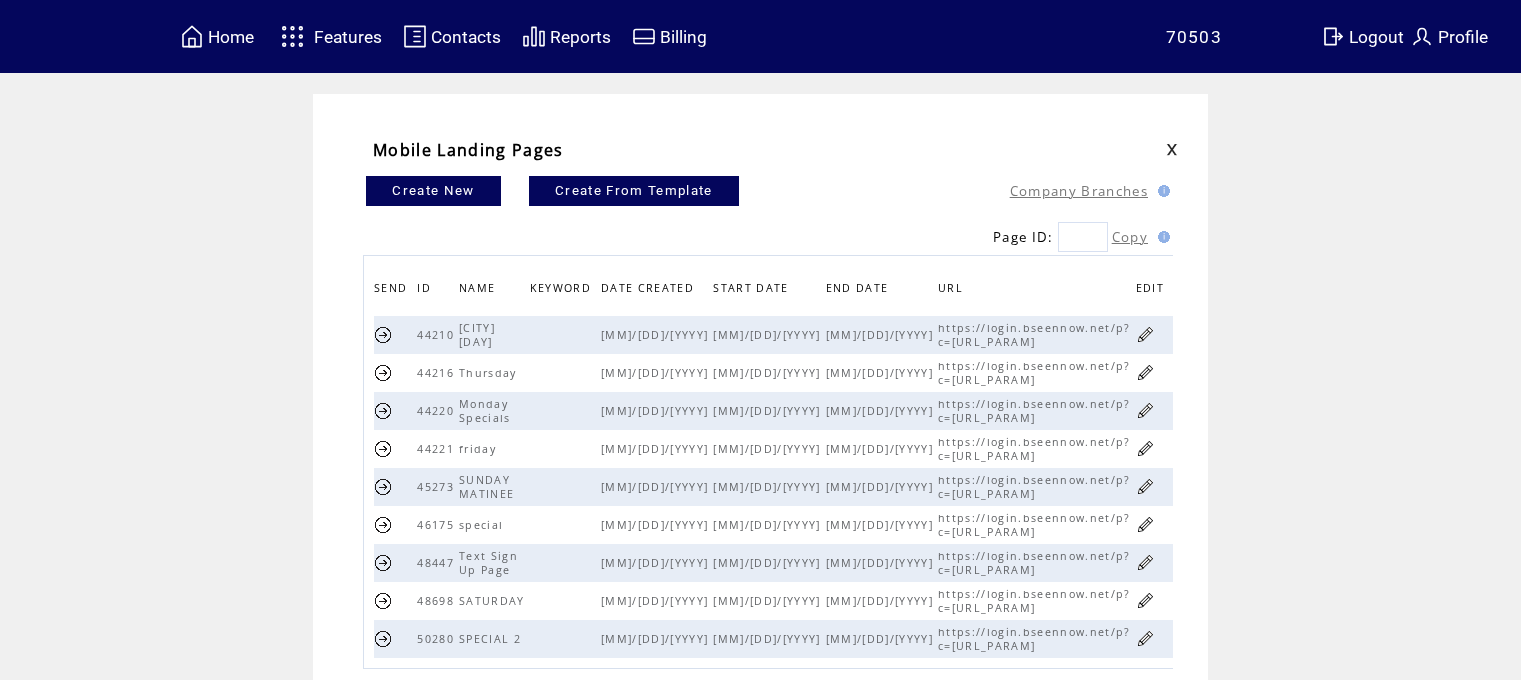 scroll, scrollTop: 0, scrollLeft: 0, axis: both 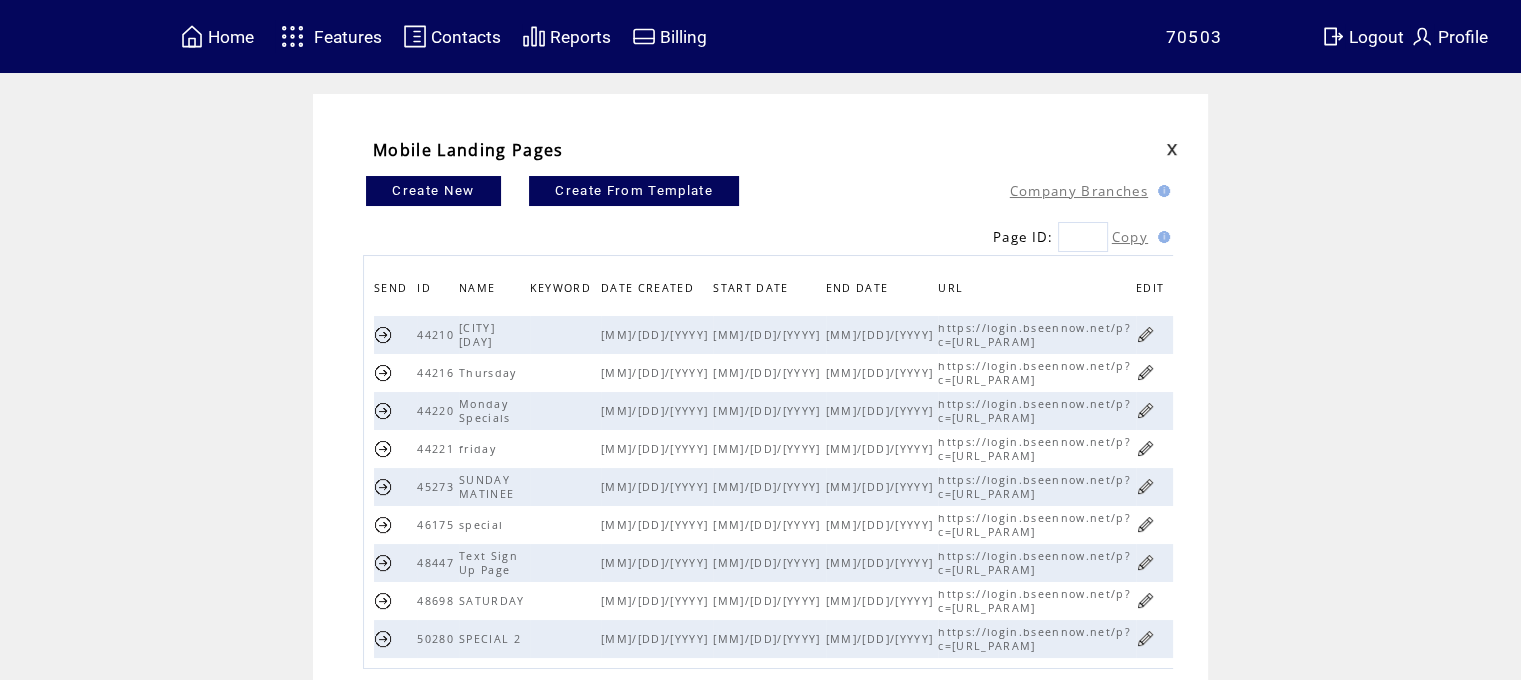 click on "SEND ID NAME KEYWORD DATE CREATED START DATE END DATE URL EDIT COPY DELETE
44210 Suisun [DAY] [MM]/[DD]/[YYYY] [MM]/[DD]/[YYYY] [MM]/[DD]/[YYYY] https://login.bseennow.net/p?c=[URL_PARAM] COPY
44216 [DAY] [MM]/[DD]/[YYYY] [MM]/[DD]/[YYYY] [MM]/[DD]/[YYYY] https://login.bseennow.net/p?c=[URL_PARAM] COPY
44220 Monday Specials [MM]/[DD]/[YYYY] [MM]/[DD]/[YYYY] [MM]/[DD]/[YYYY] https://login.bseennow.net/p?c=[URL_PARAM] COPY
44221 friday [MM]/[DD]/[YYYY] [MM]/[DD]/[YYYY] [MM]/[DD]/[YYYY] https://login.bseennow.net/p?c=[URL_PARAM] COPY
45273 SUNDAY MATINEE [MM]/[DD]/[YYYY] [MM]/[DD]/[YYYY] [MM]/[DD]/[YYYY] https://login.bseennow.net/p?c=[URL_PARAM] COPY
46175 special [MM]/[DD]/[YYYY] [MM]/[DD]/[YYYY] [MM]/[DD]/[YYYY] https://login.bseennow.net/p?c=[URL_PARAM] COPY
48447 Text Sign Up Page [MM]/[DD]/[YYYY] [MM]/[DD]/[YYYY] [MM]/[DD]/[YYYY] https://login.bseennow.net/p?c=[URL_PARAM] COPY
48698 SATURDAY [MM]/[DD]/[YYYY] [MM]/[DD]/[YYYY] [MM]/[DD]/[YYYY] https://login.bseennow.net/p?c=[URL_PARAM] COPY
50280 SPECIAL 2 [MM]/[DD]/[YYYY] [MM]/[DD]/[YYYY] [MM]/[DD]/[YYYY] https://login.bseennow.net/p?c=[URL_PARAM]" at bounding box center [829, 462] 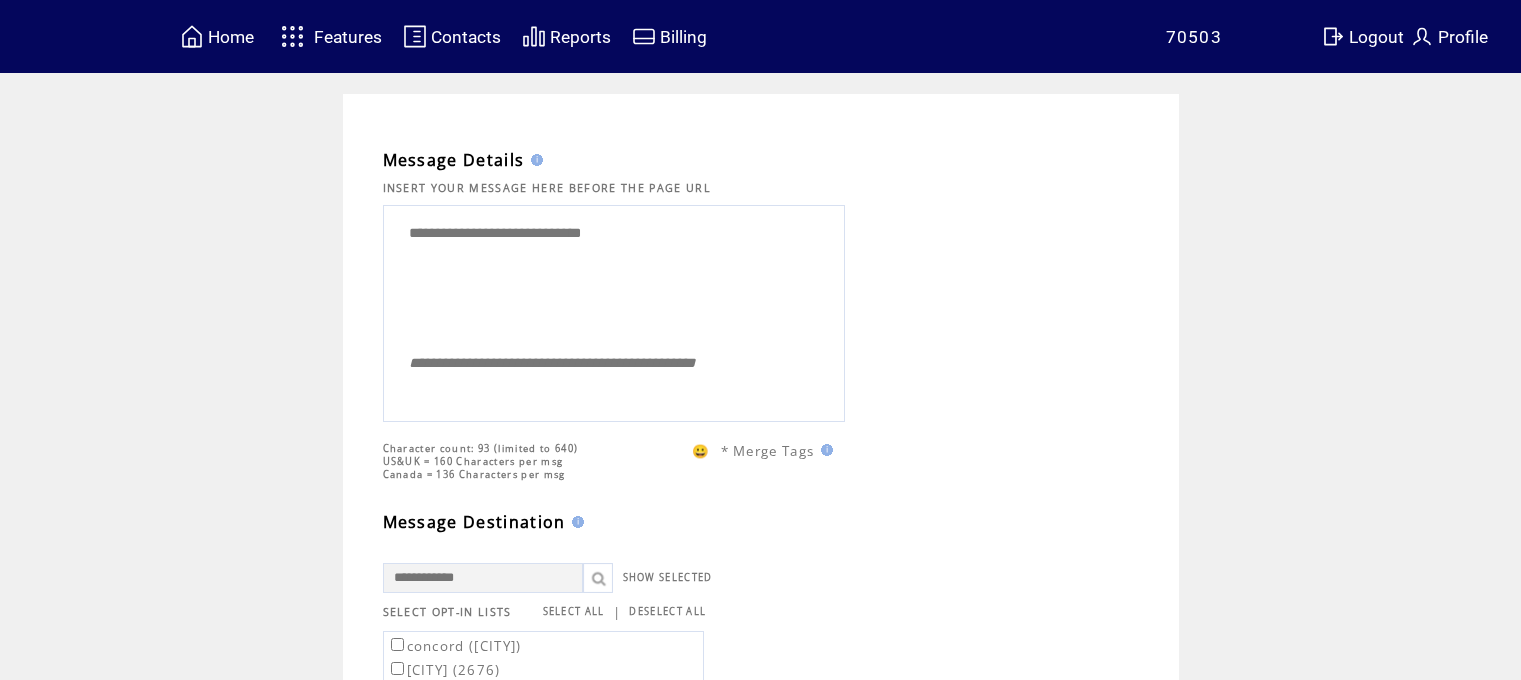 scroll, scrollTop: 0, scrollLeft: 0, axis: both 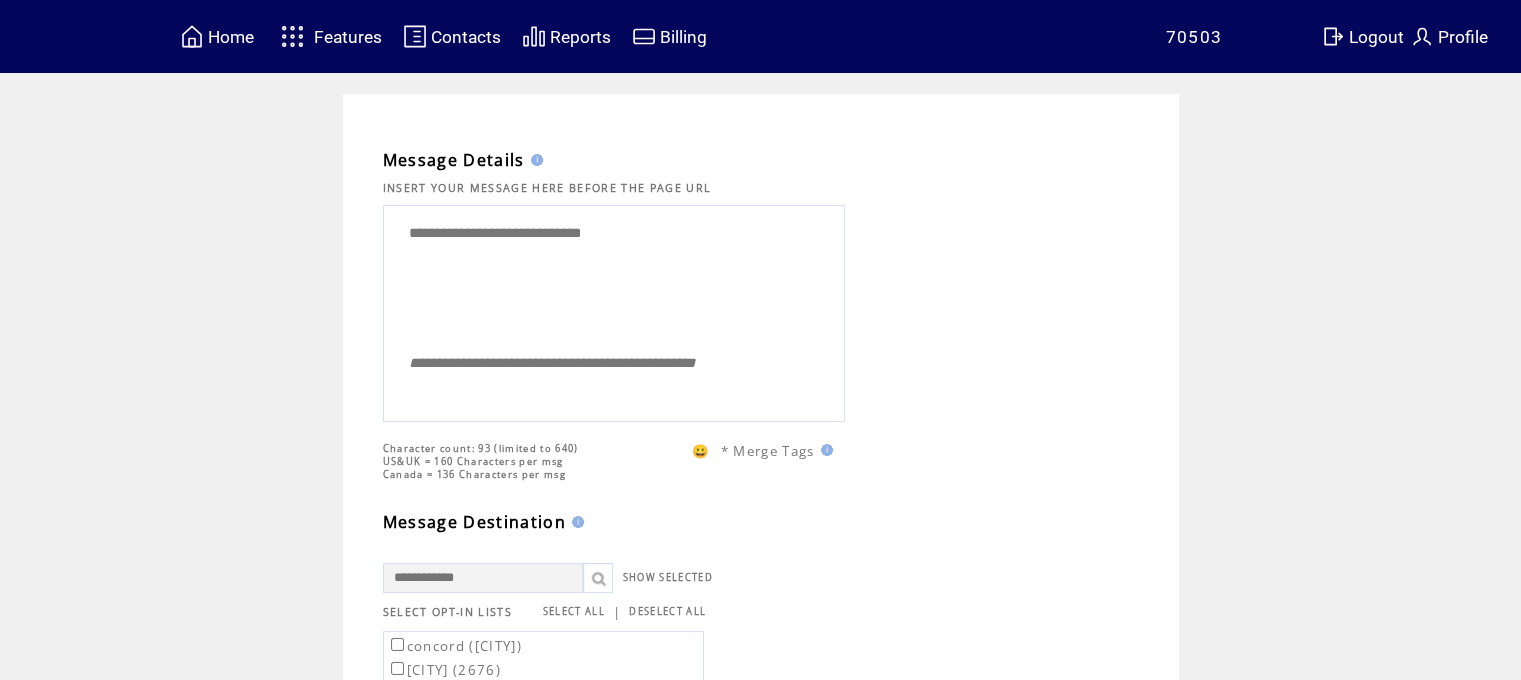 click on "Features" at bounding box center [348, 37] 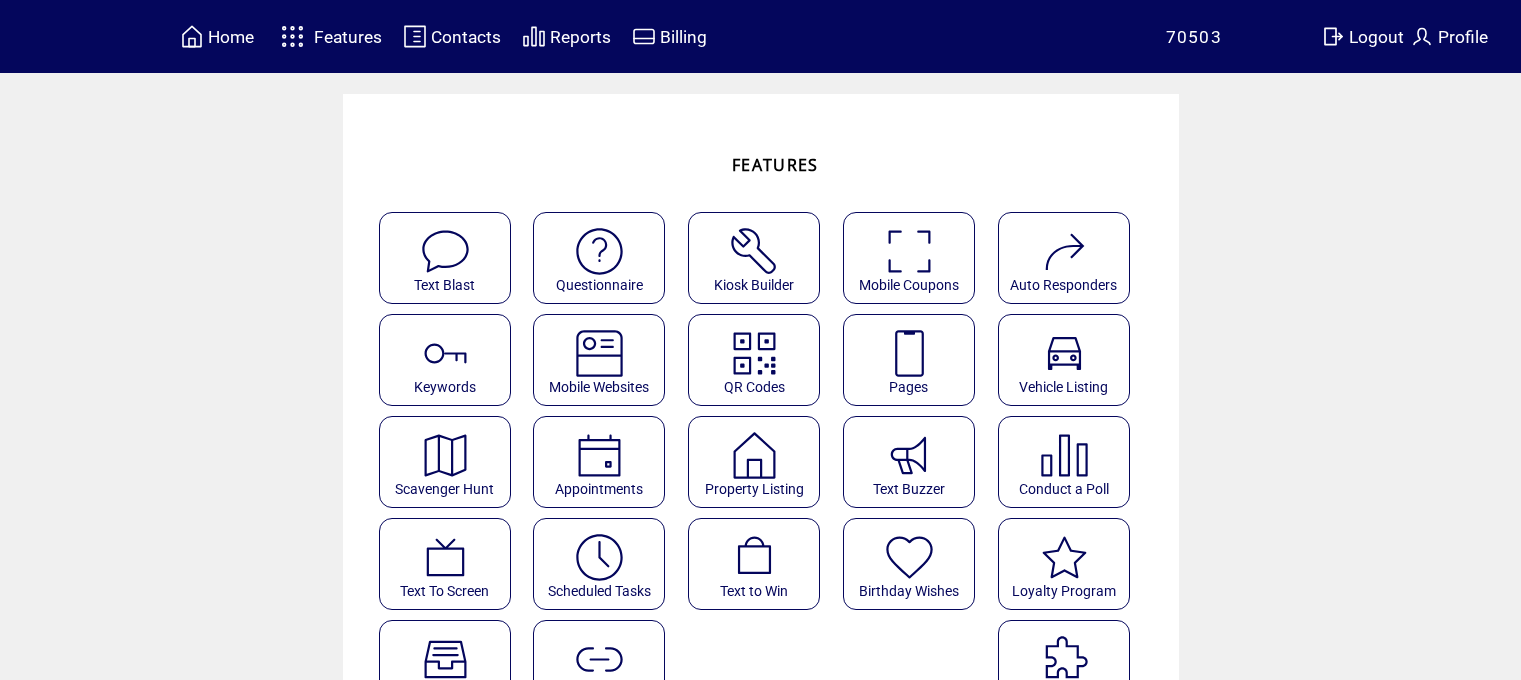 scroll, scrollTop: 0, scrollLeft: 0, axis: both 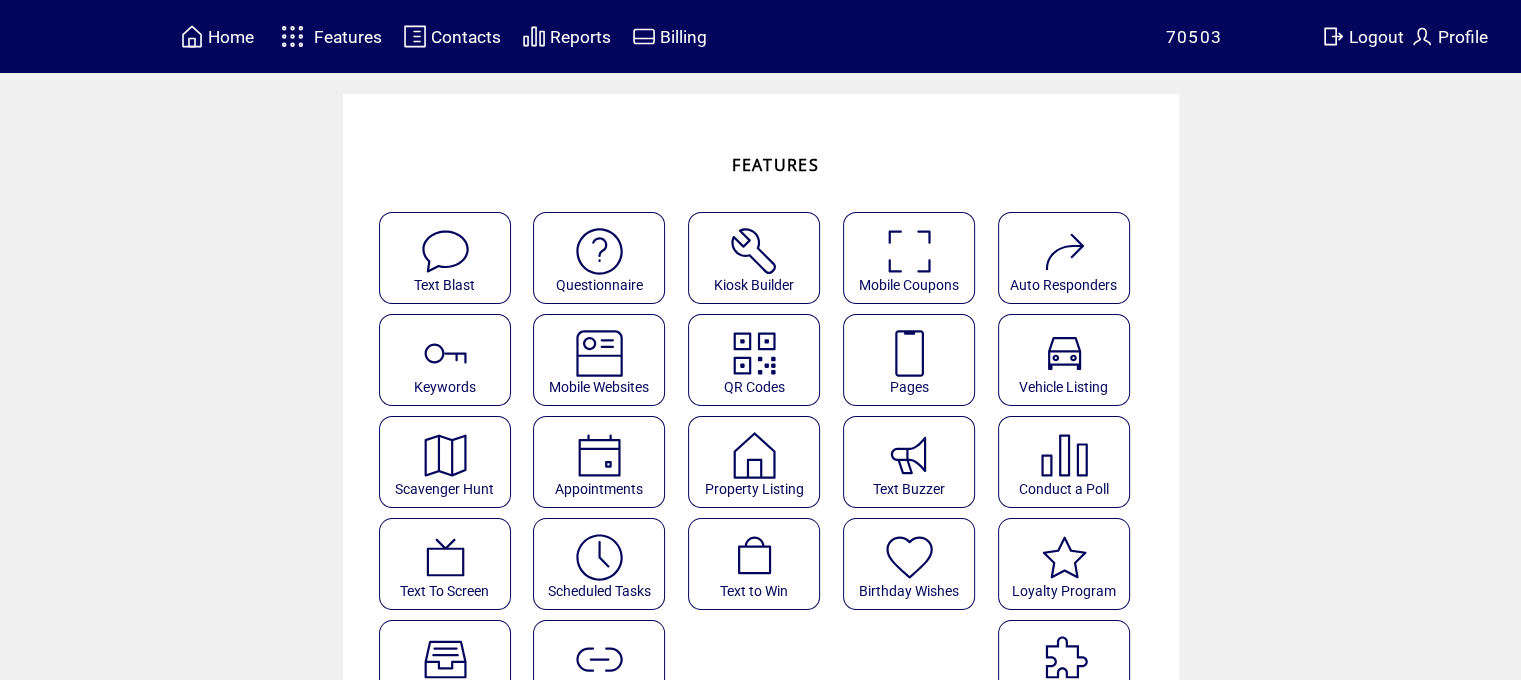 click on "Pages" 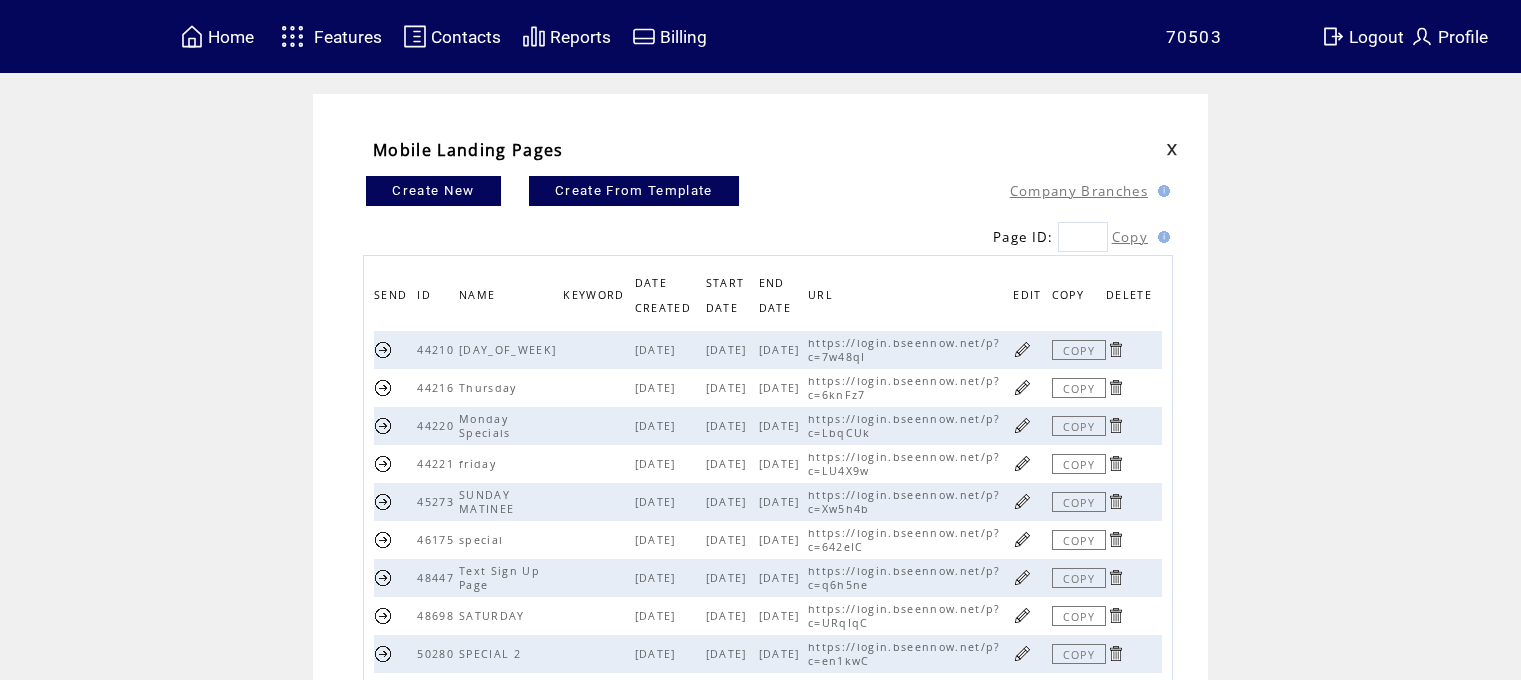 scroll, scrollTop: 0, scrollLeft: 0, axis: both 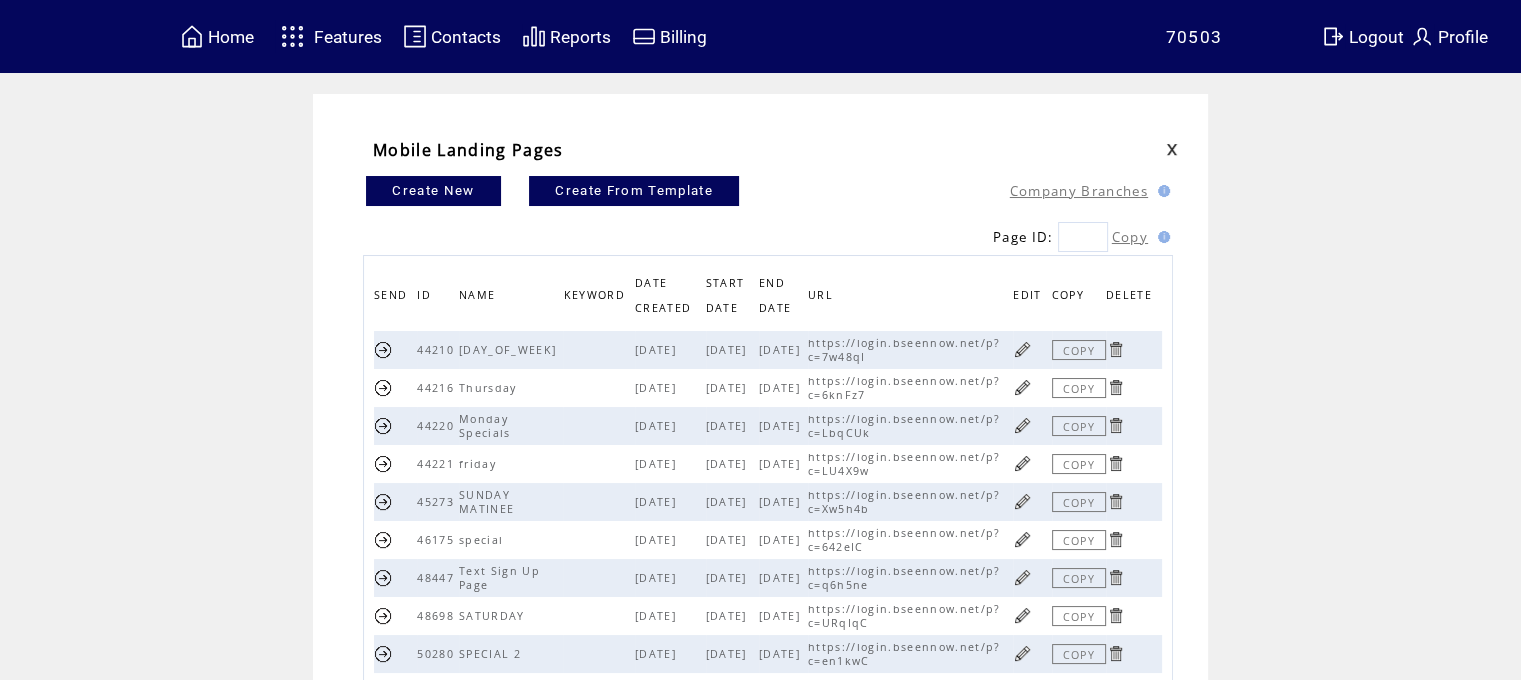 click at bounding box center (1022, 463) 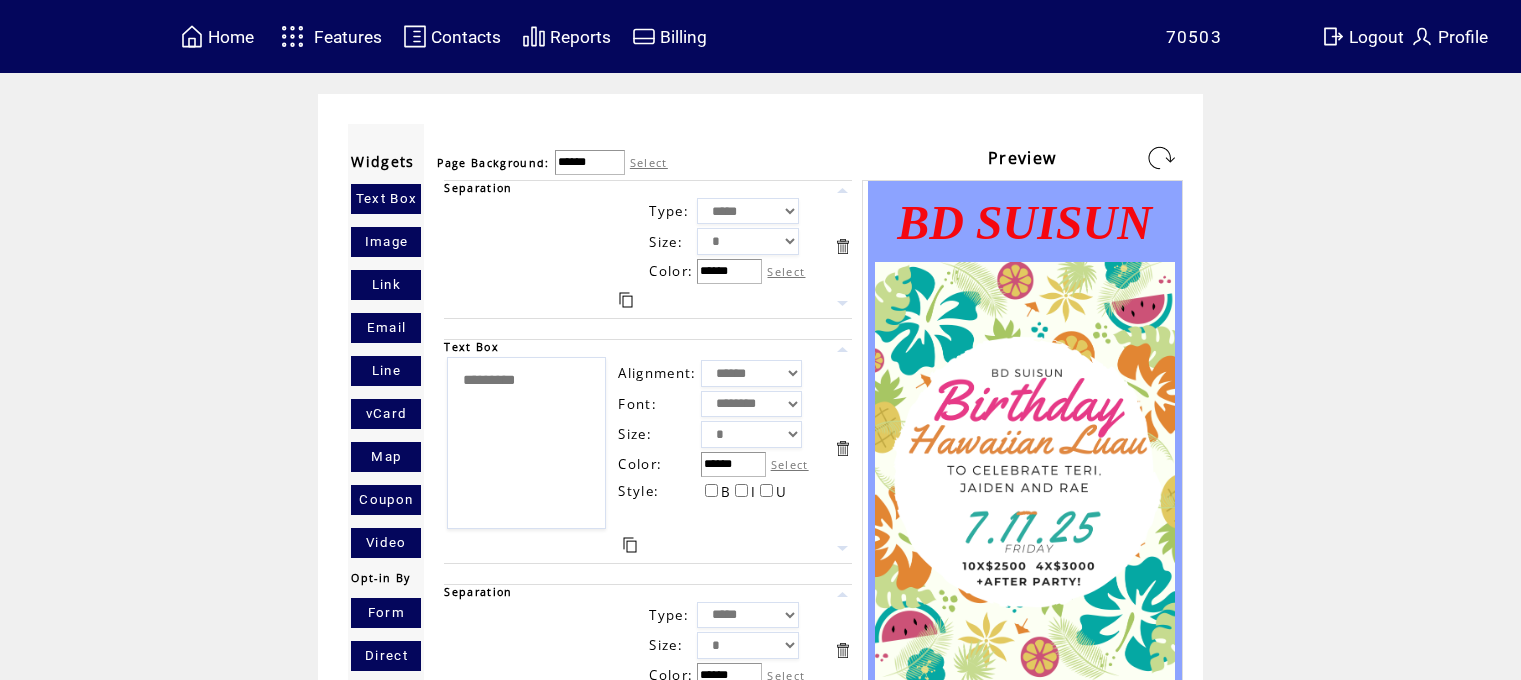 scroll, scrollTop: 0, scrollLeft: 0, axis: both 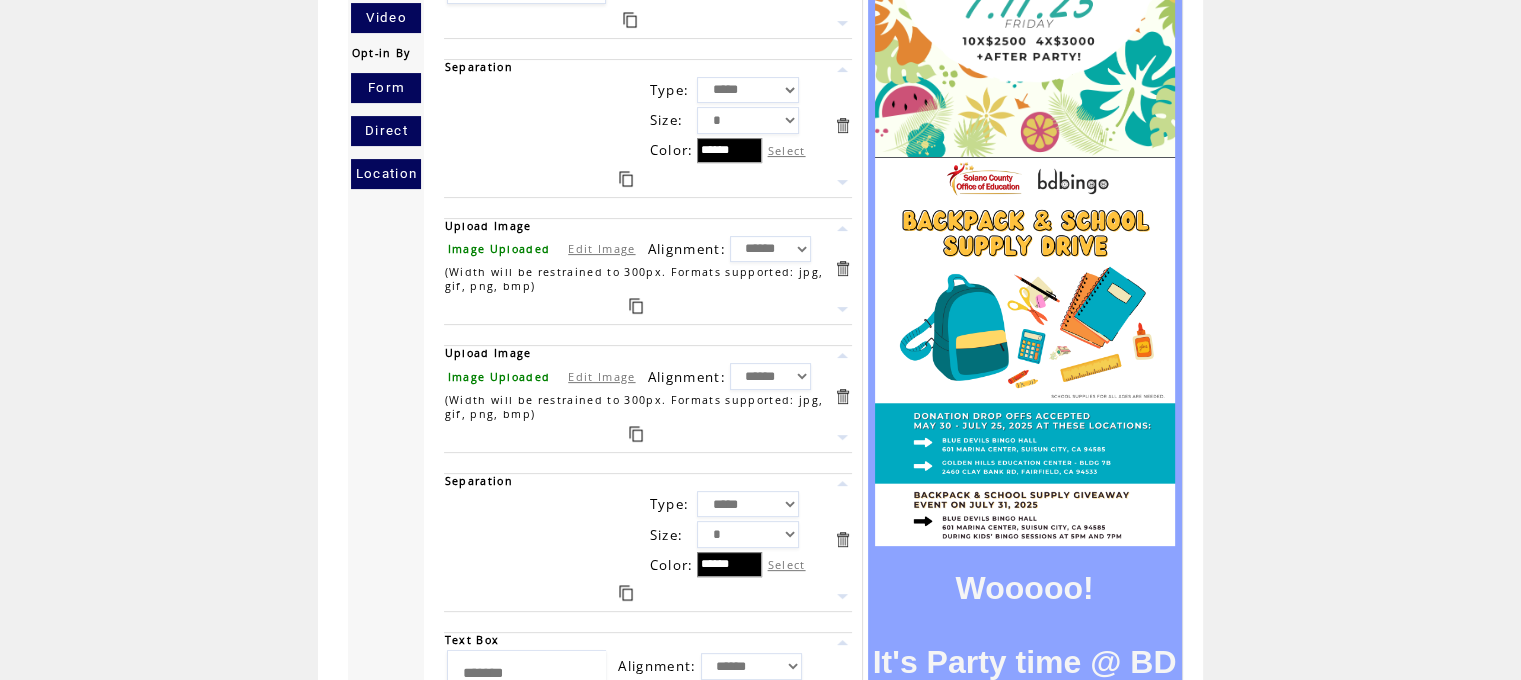 click on "Edit Image" at bounding box center (601, 248) 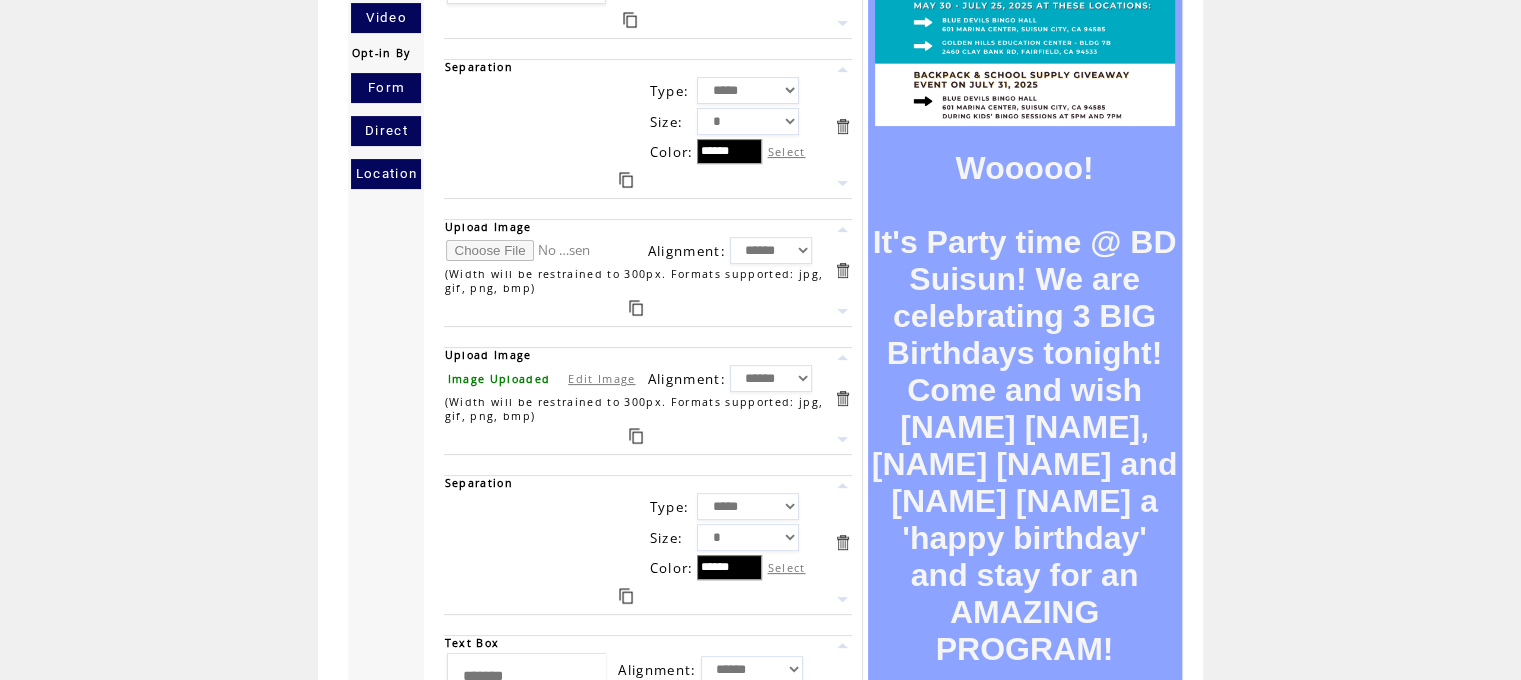 click at bounding box center [521, 250] 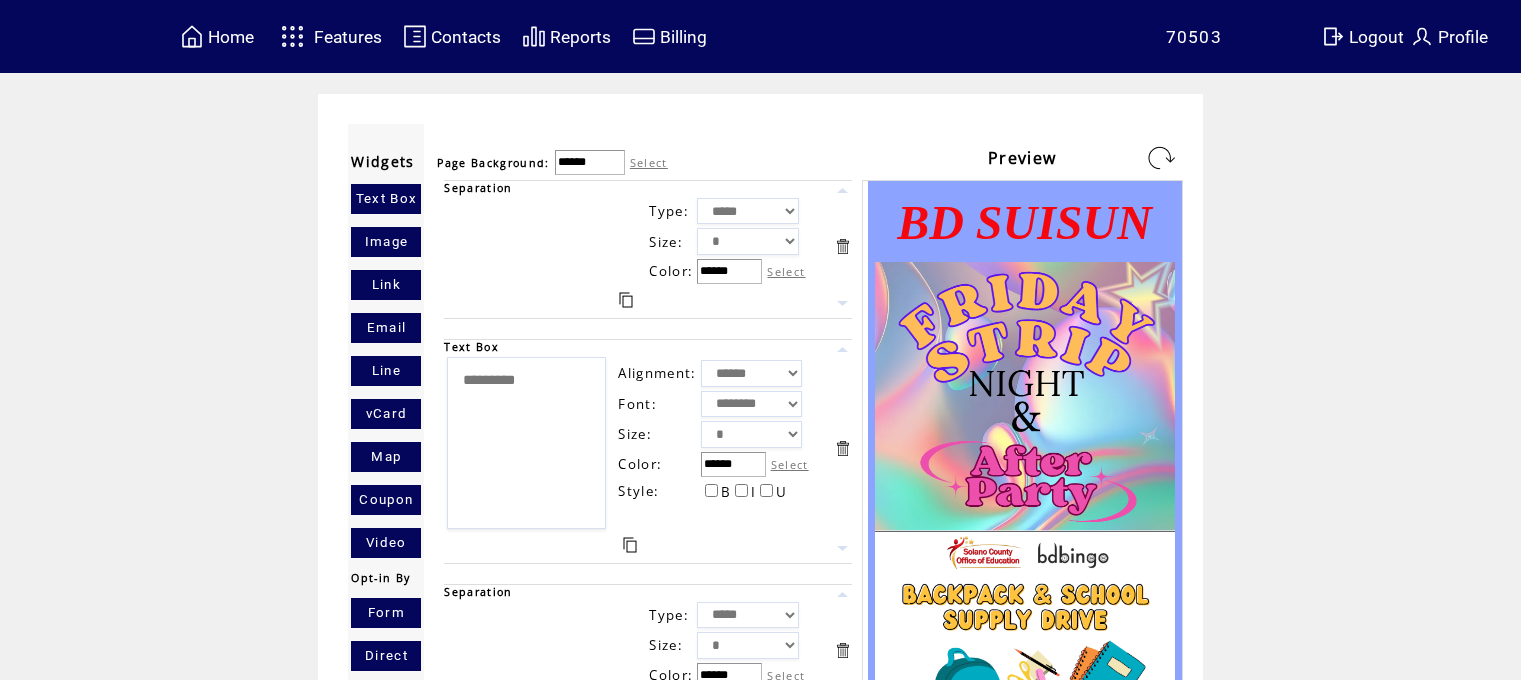 scroll, scrollTop: 0, scrollLeft: 0, axis: both 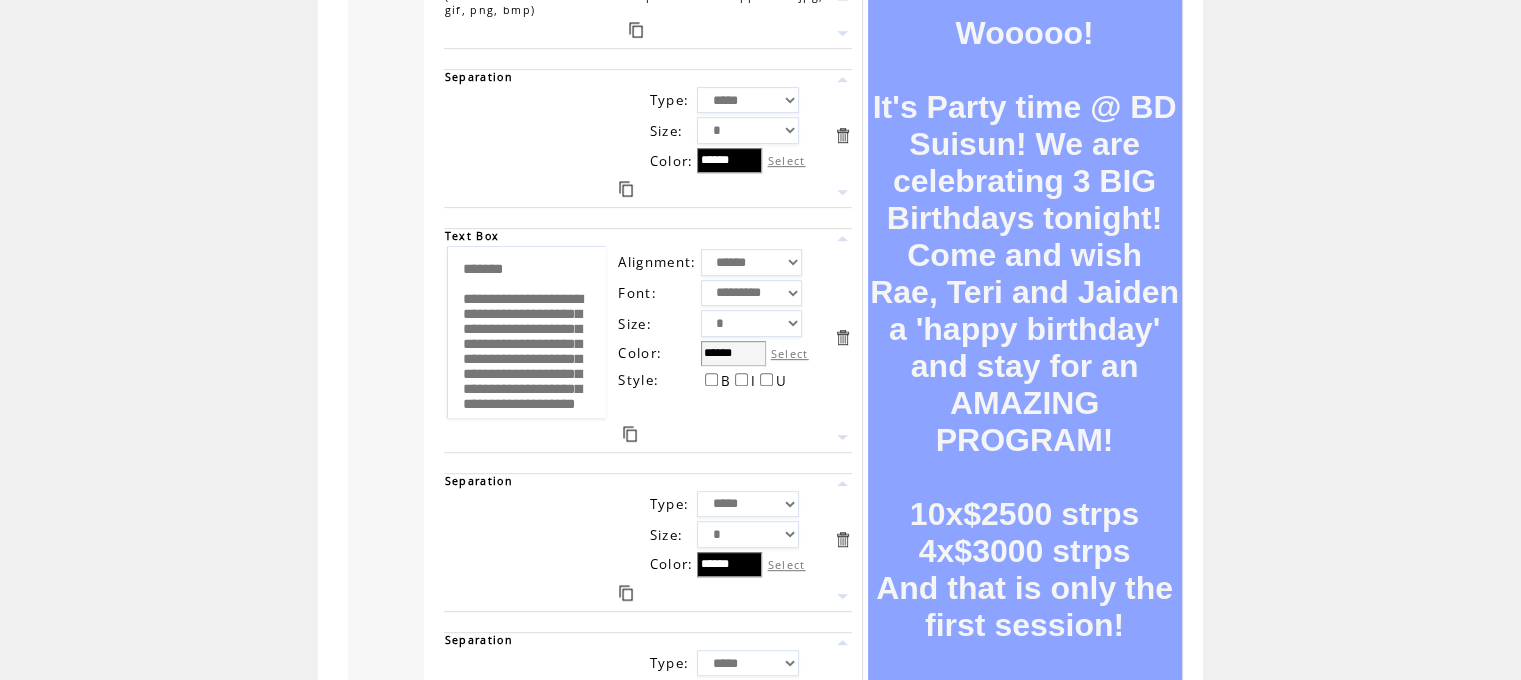 click on "Select" at bounding box center [790, 353] 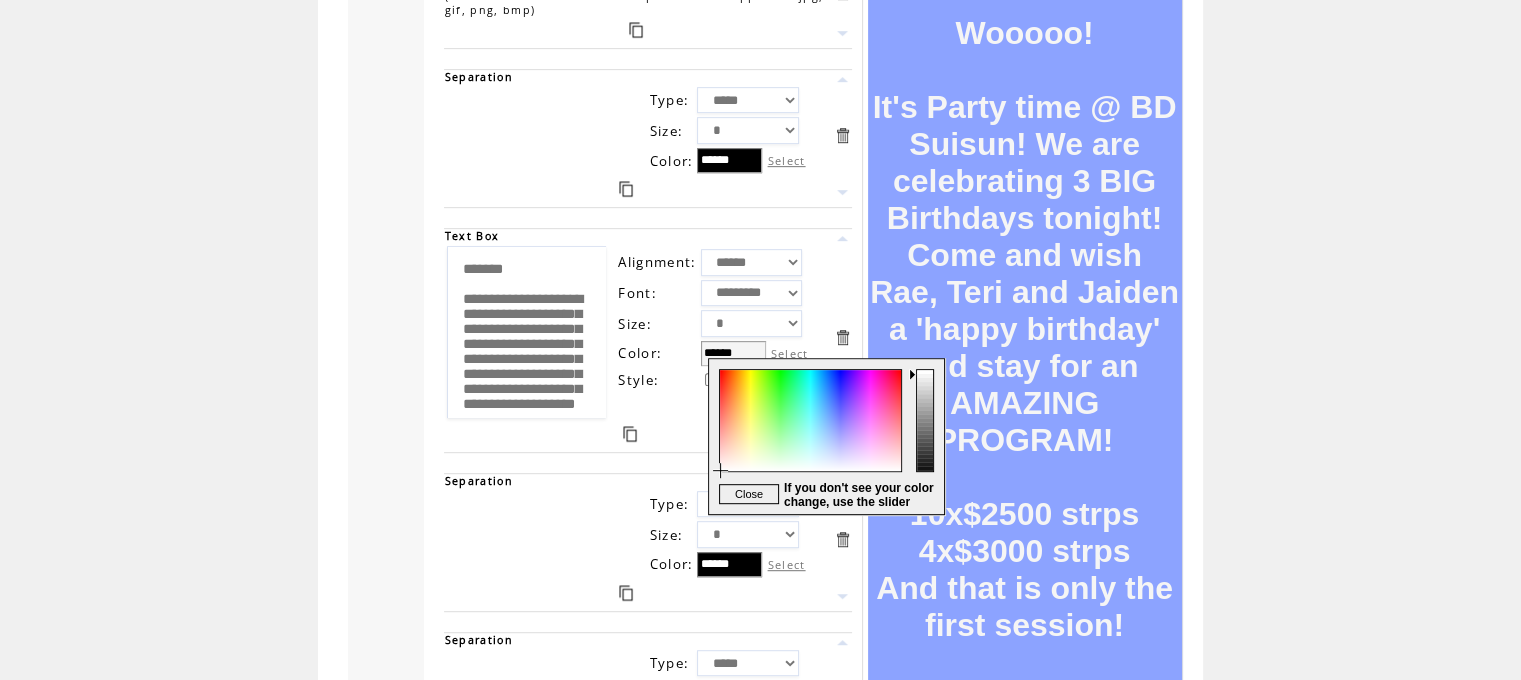 click at bounding box center [809, 436] 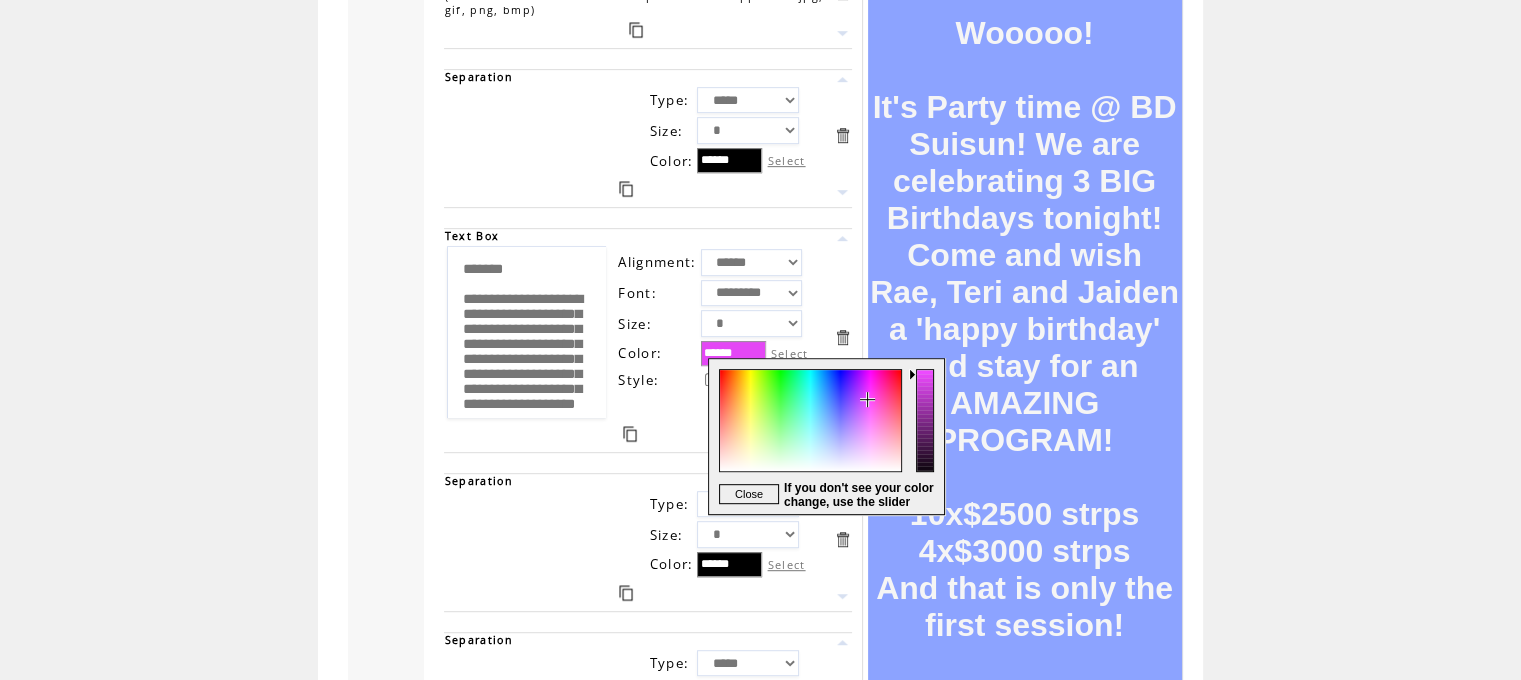type on "******" 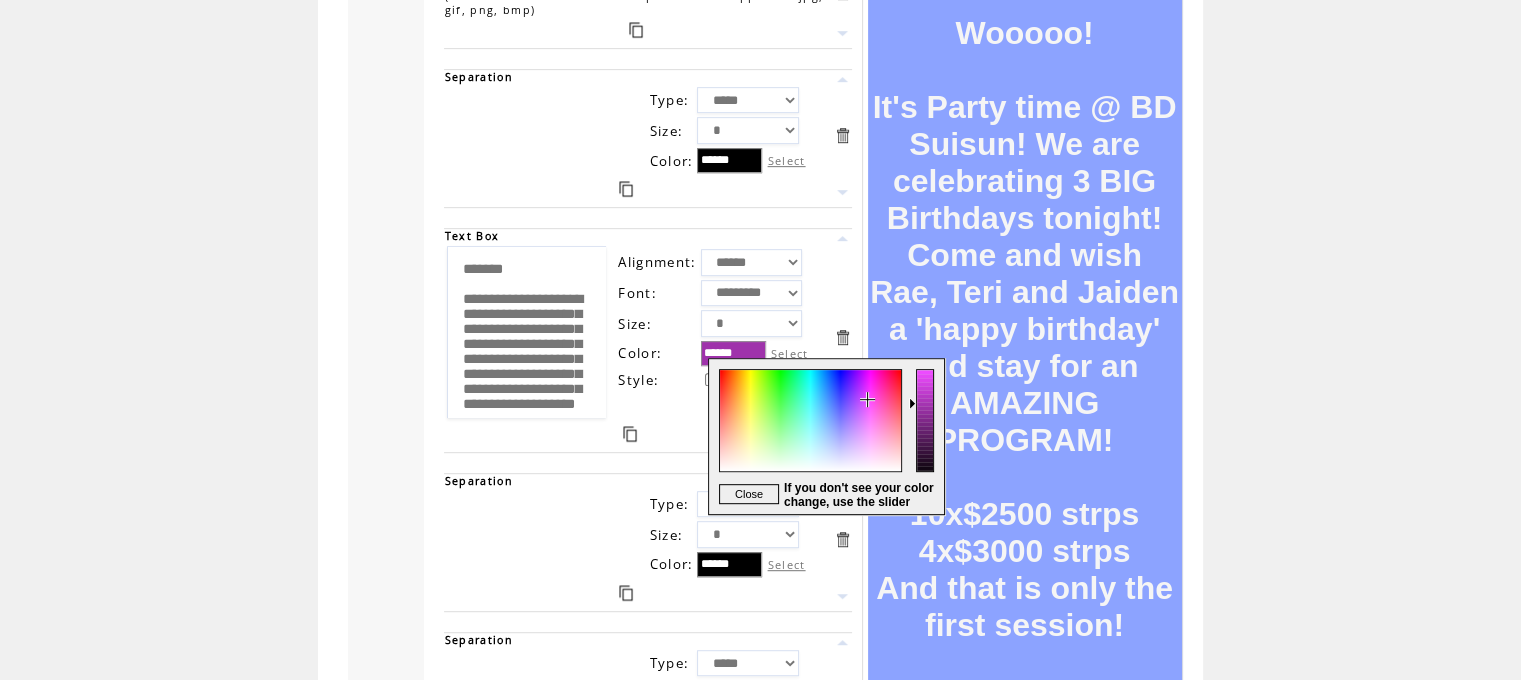 scroll, scrollTop: 660, scrollLeft: 0, axis: vertical 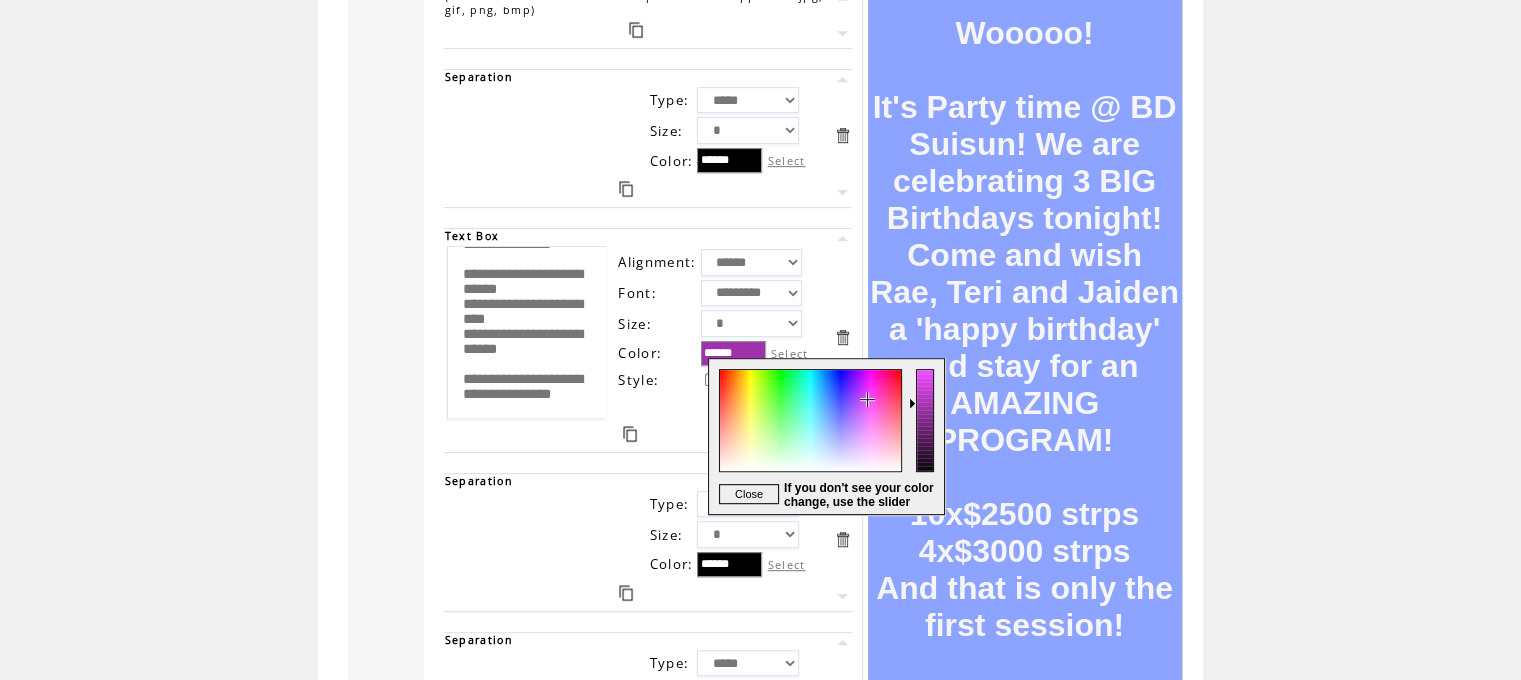 drag, startPoint x: 580, startPoint y: 403, endPoint x: 475, endPoint y: 26, distance: 391.34894 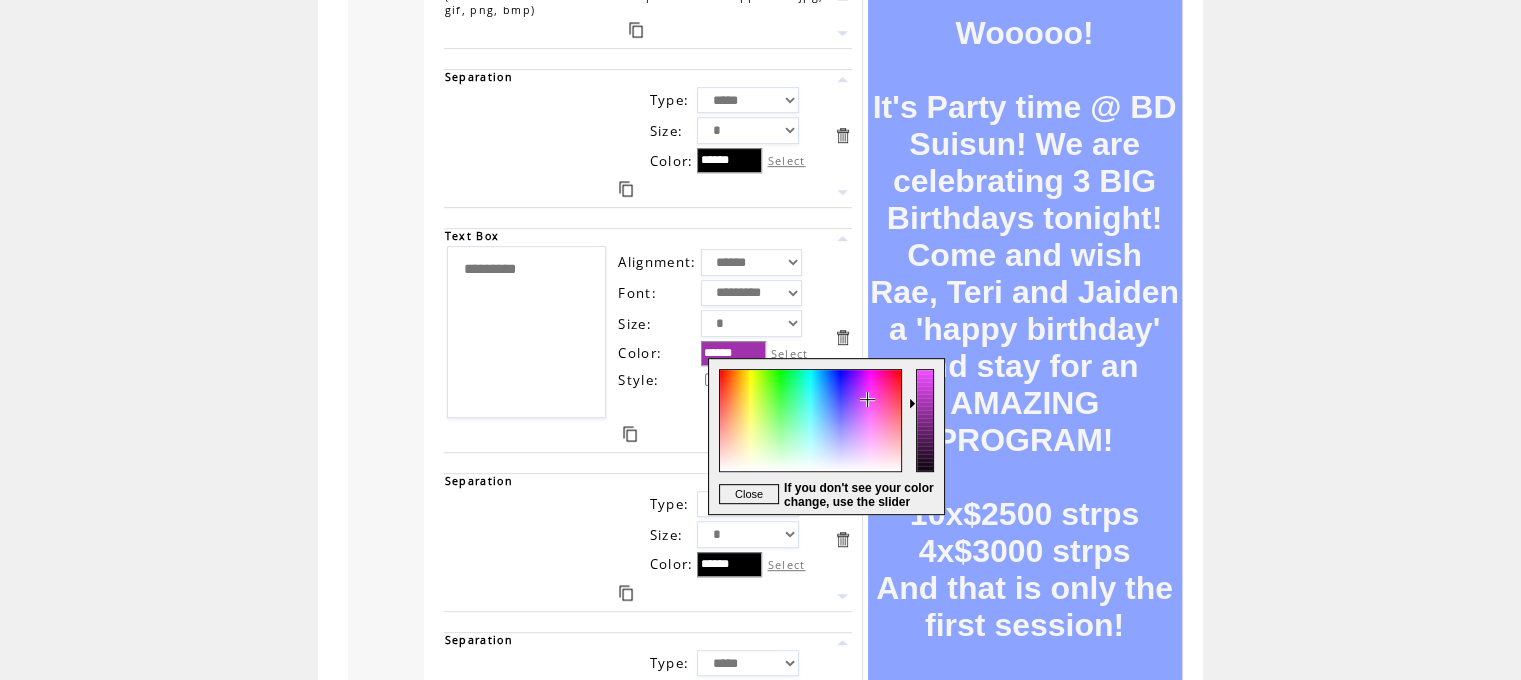 scroll, scrollTop: 0, scrollLeft: 0, axis: both 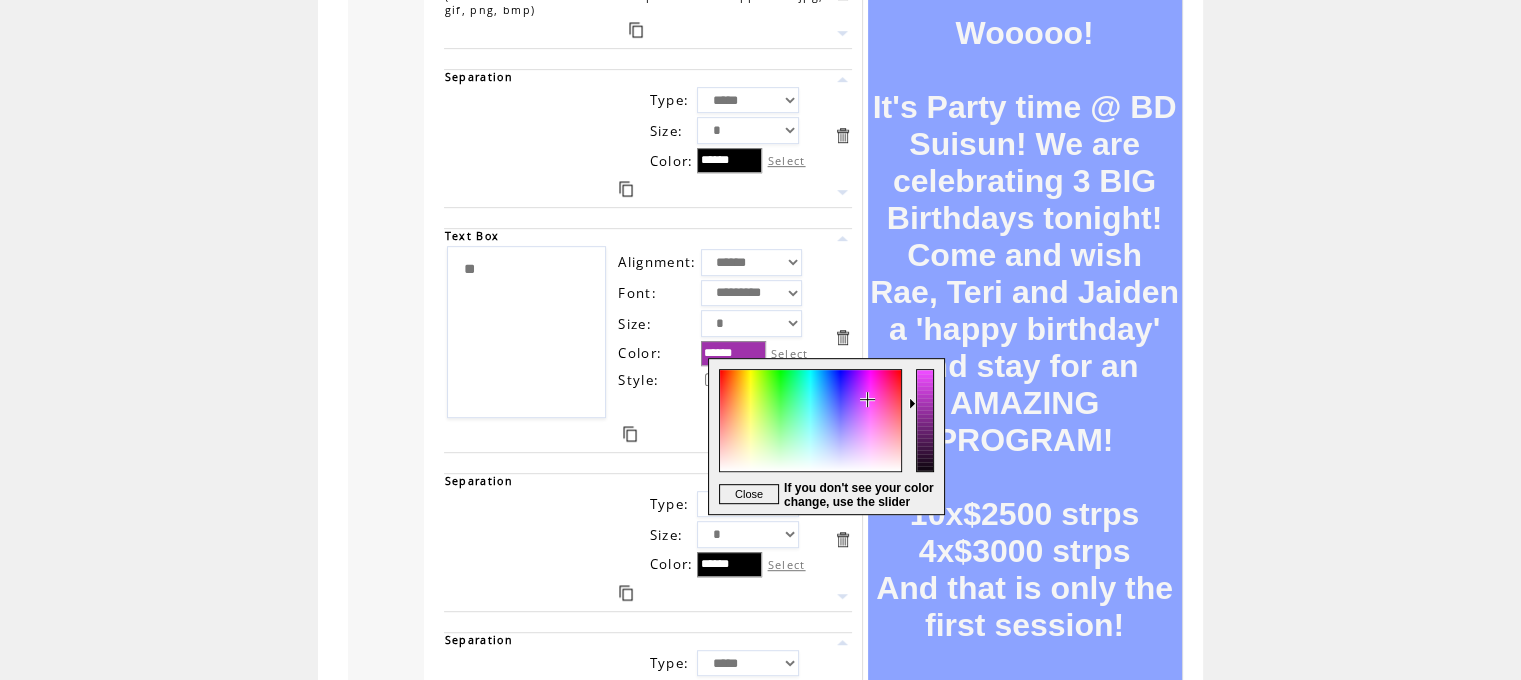 type on "*" 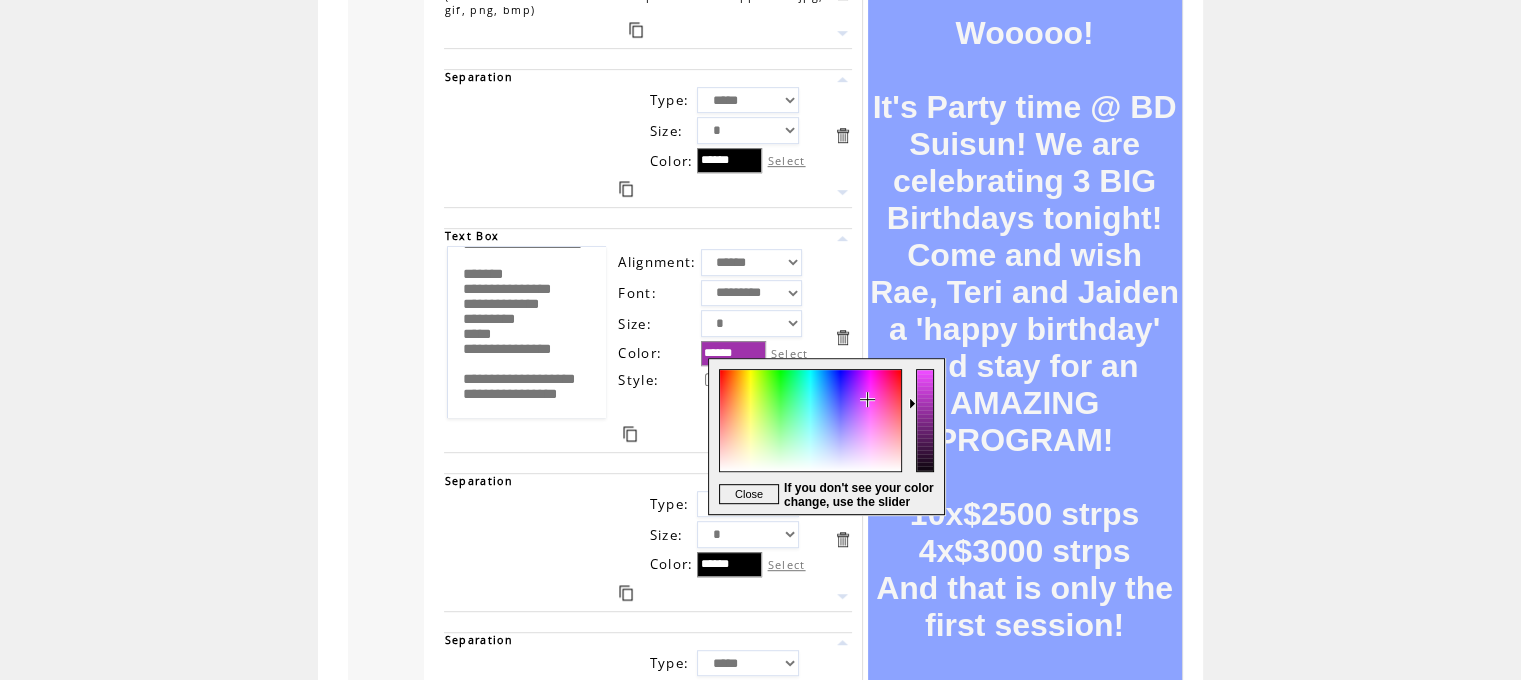 scroll, scrollTop: 444, scrollLeft: 0, axis: vertical 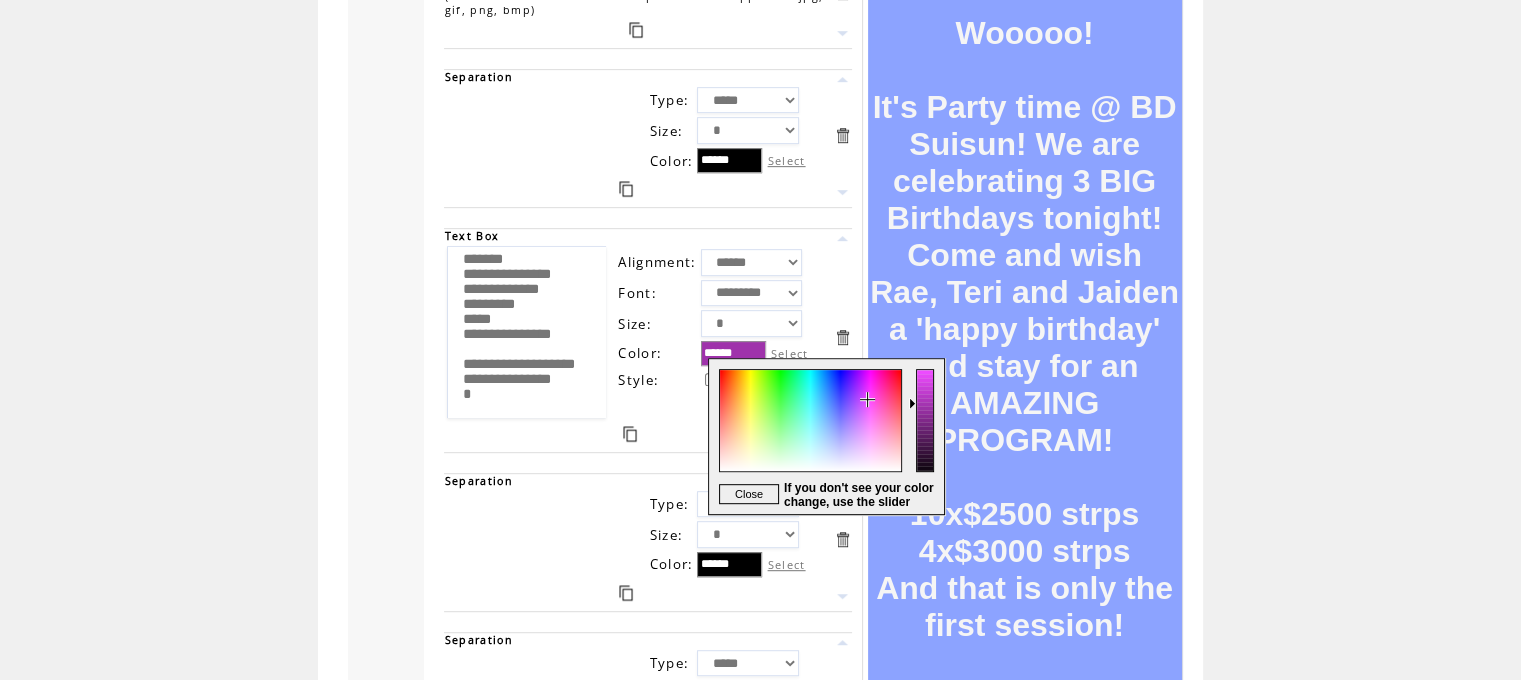 click on "**********" at bounding box center [526, 332] 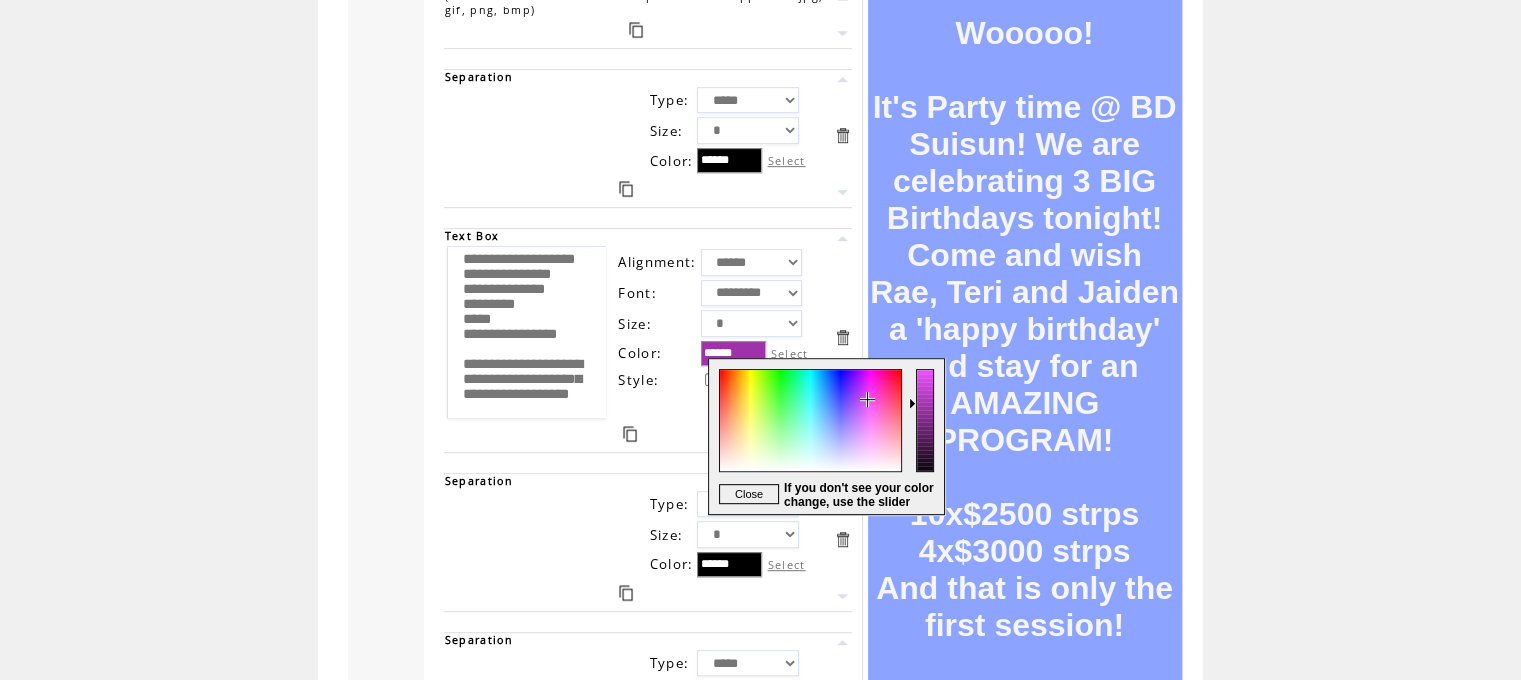 scroll, scrollTop: 704, scrollLeft: 0, axis: vertical 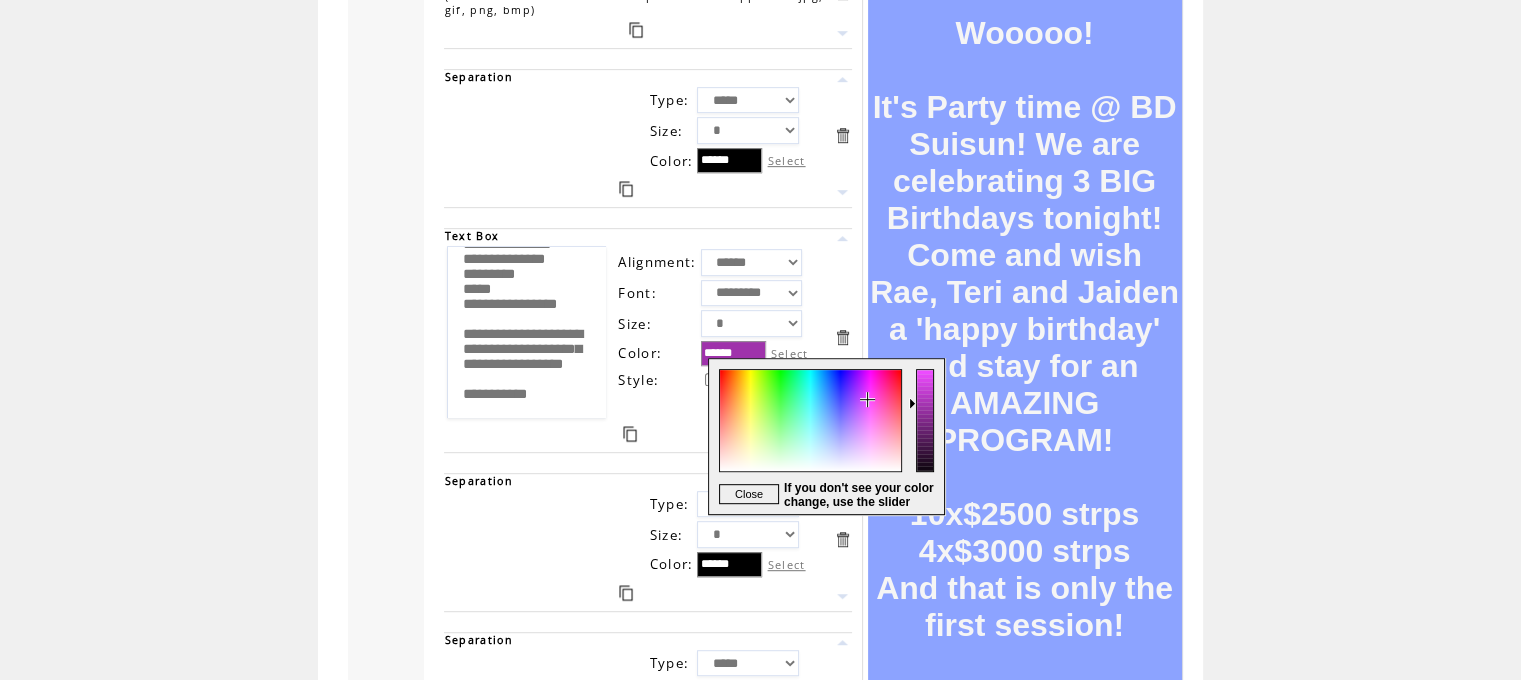 type on "**********" 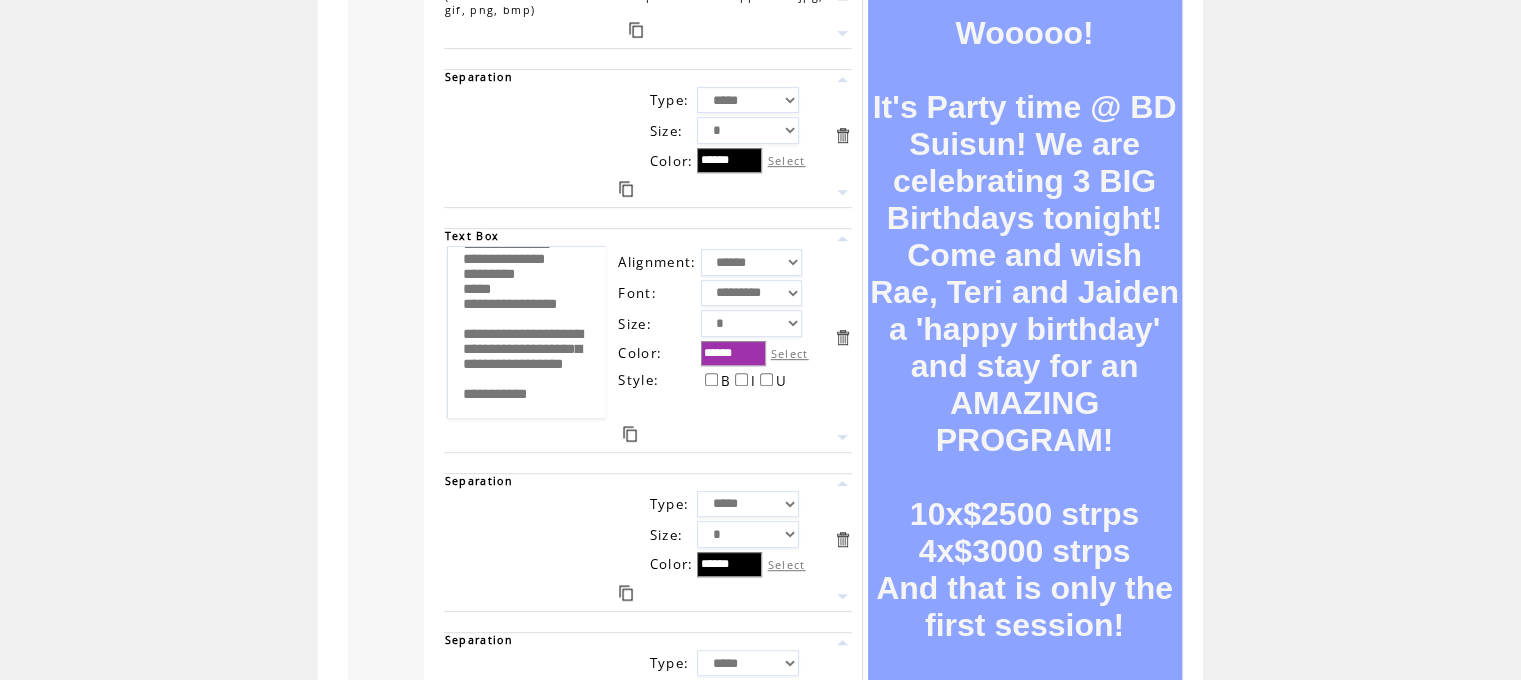 drag, startPoint x: 758, startPoint y: 492, endPoint x: 876, endPoint y: 439, distance: 129.3561 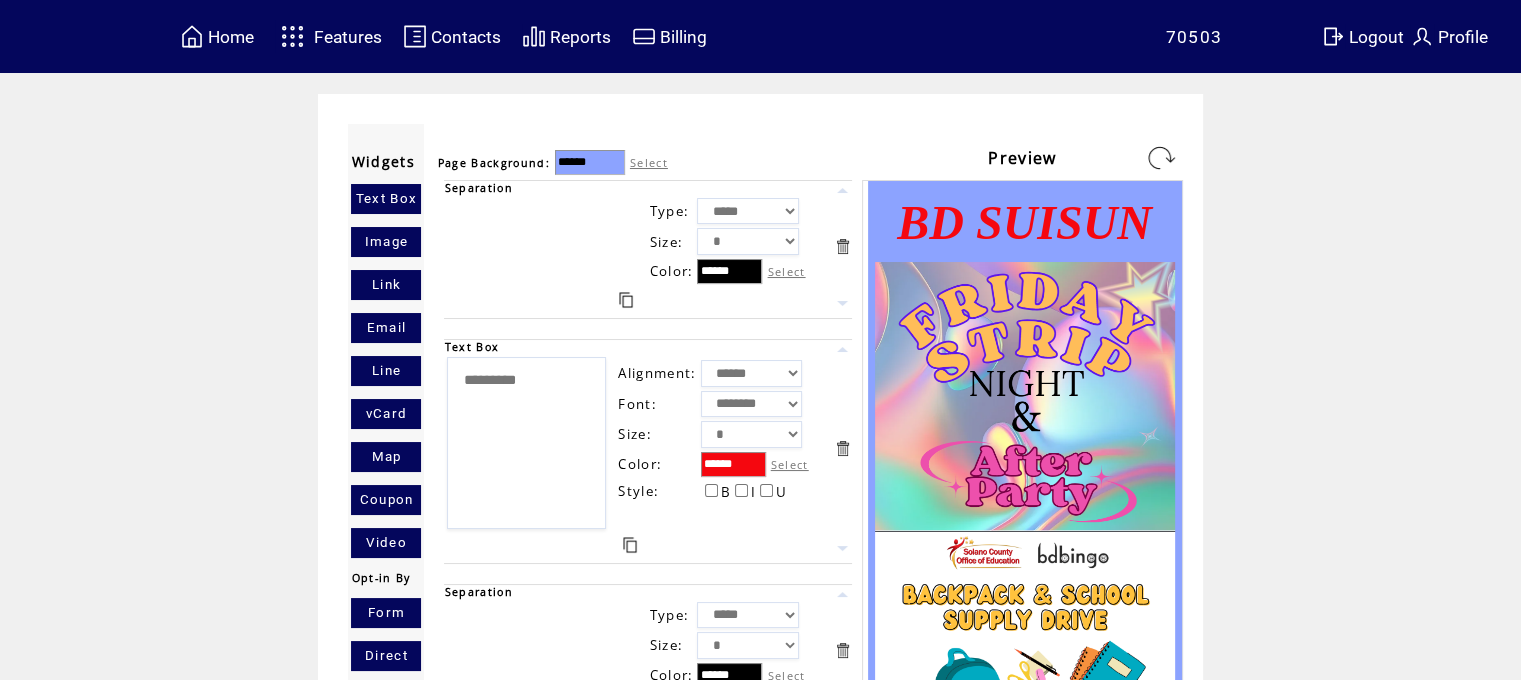 click at bounding box center [1161, 158] 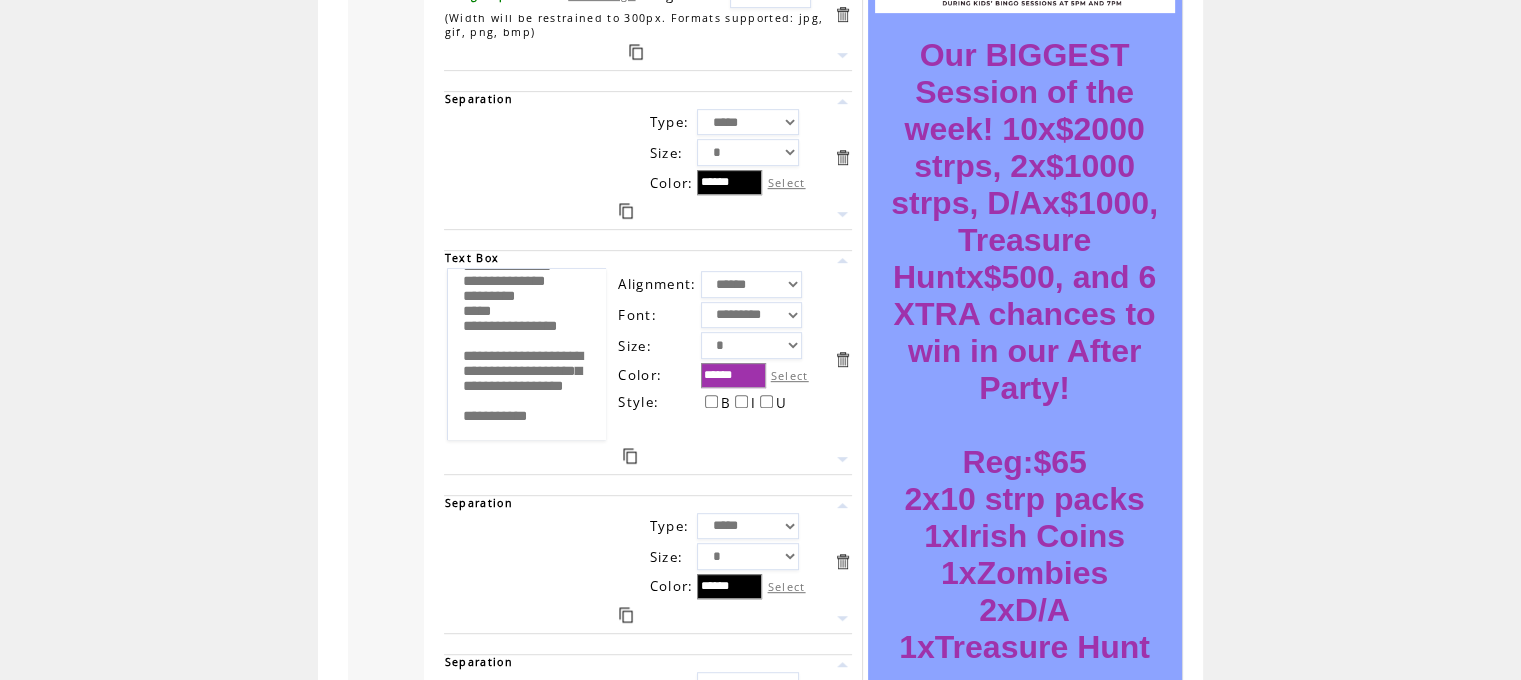 scroll, scrollTop: 1004, scrollLeft: 0, axis: vertical 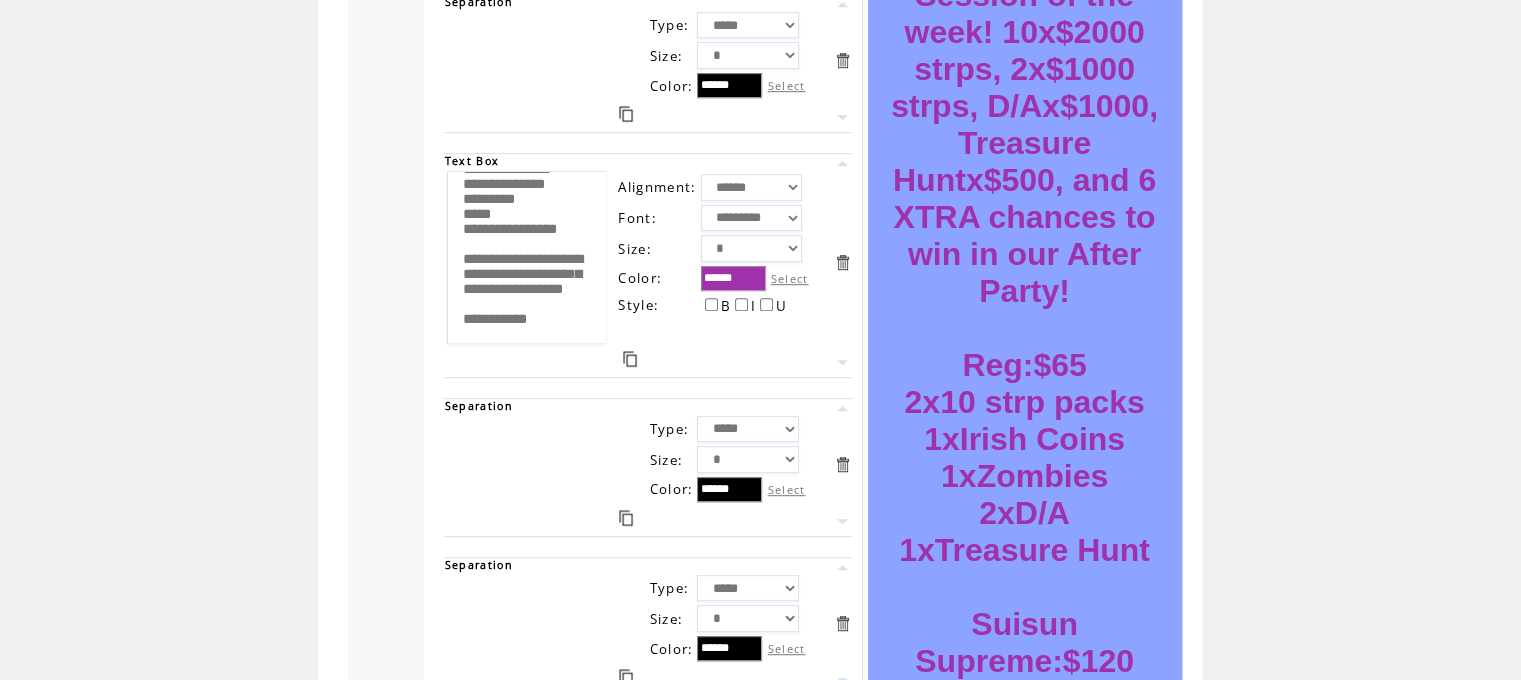 click on "Select" at bounding box center [790, 278] 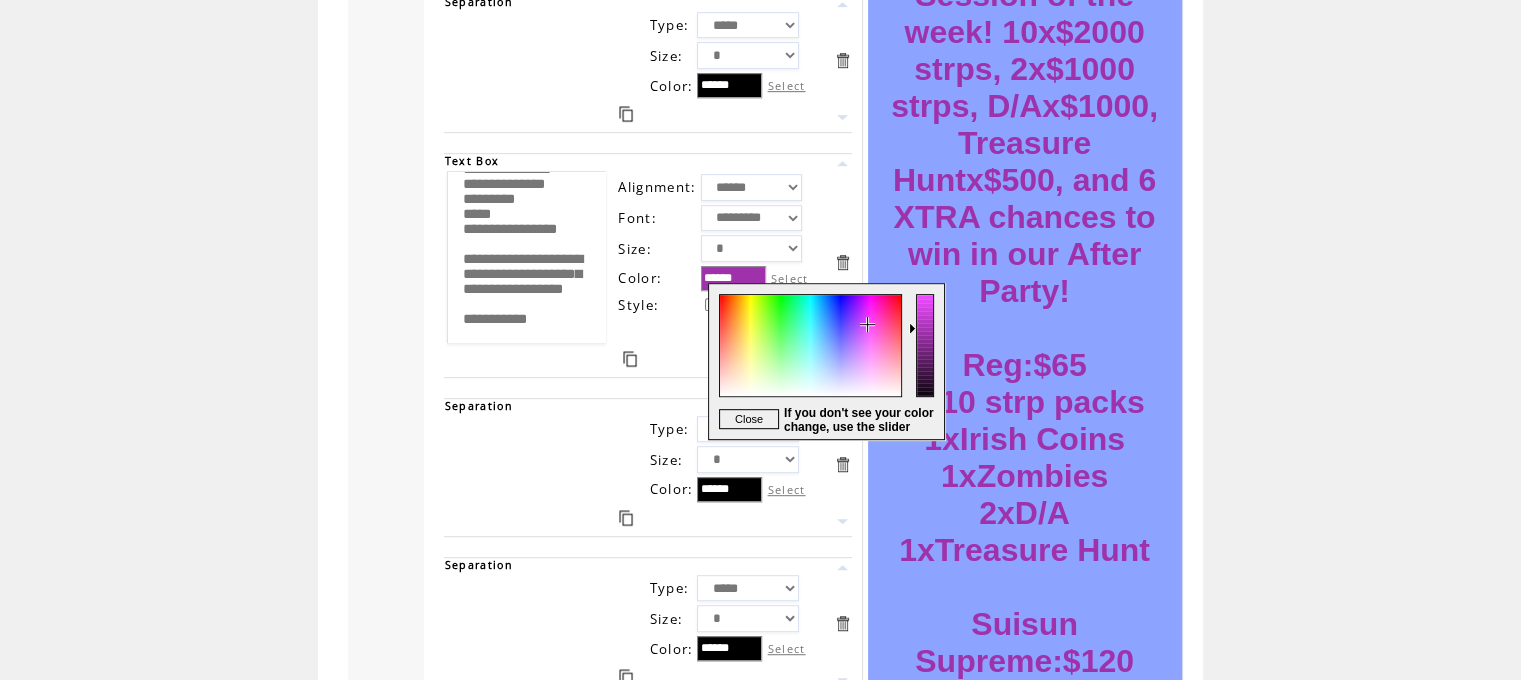 type on "******" 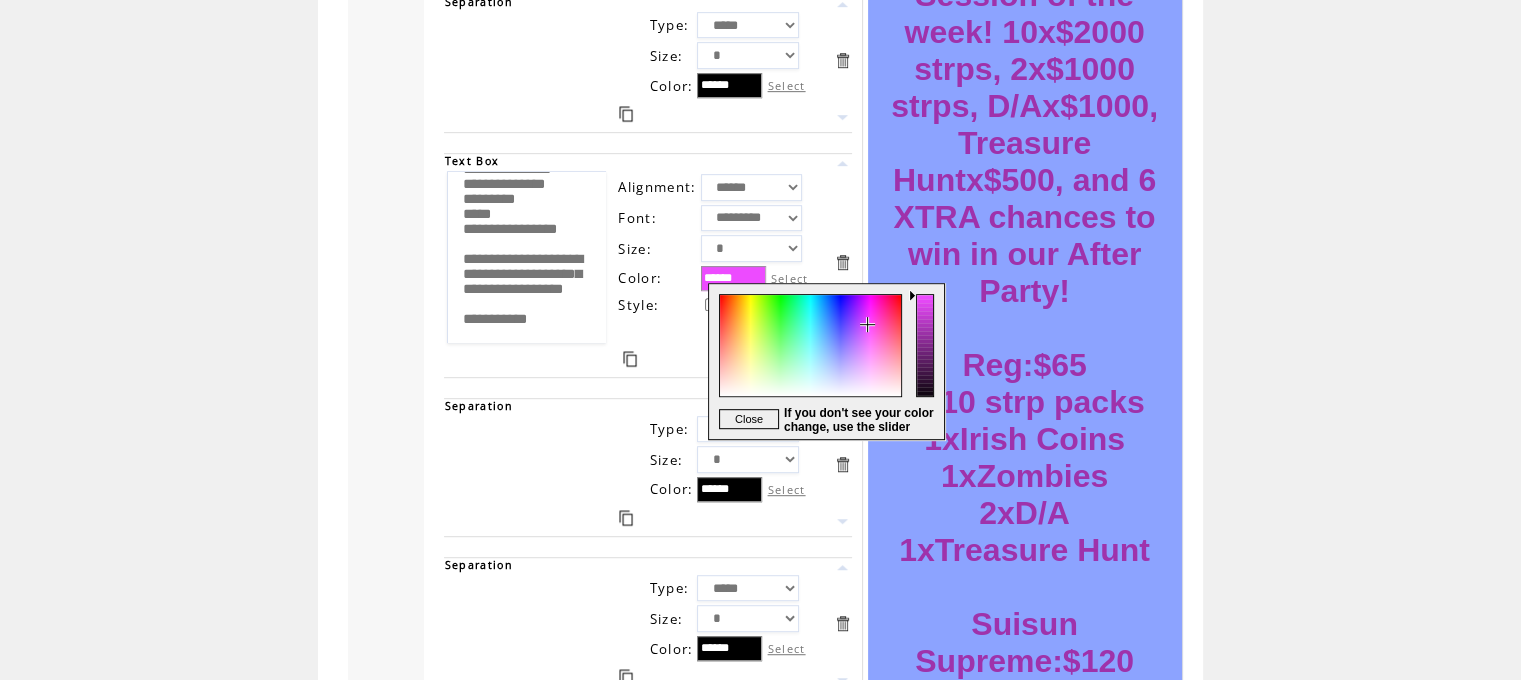 click at bounding box center [926, 361] 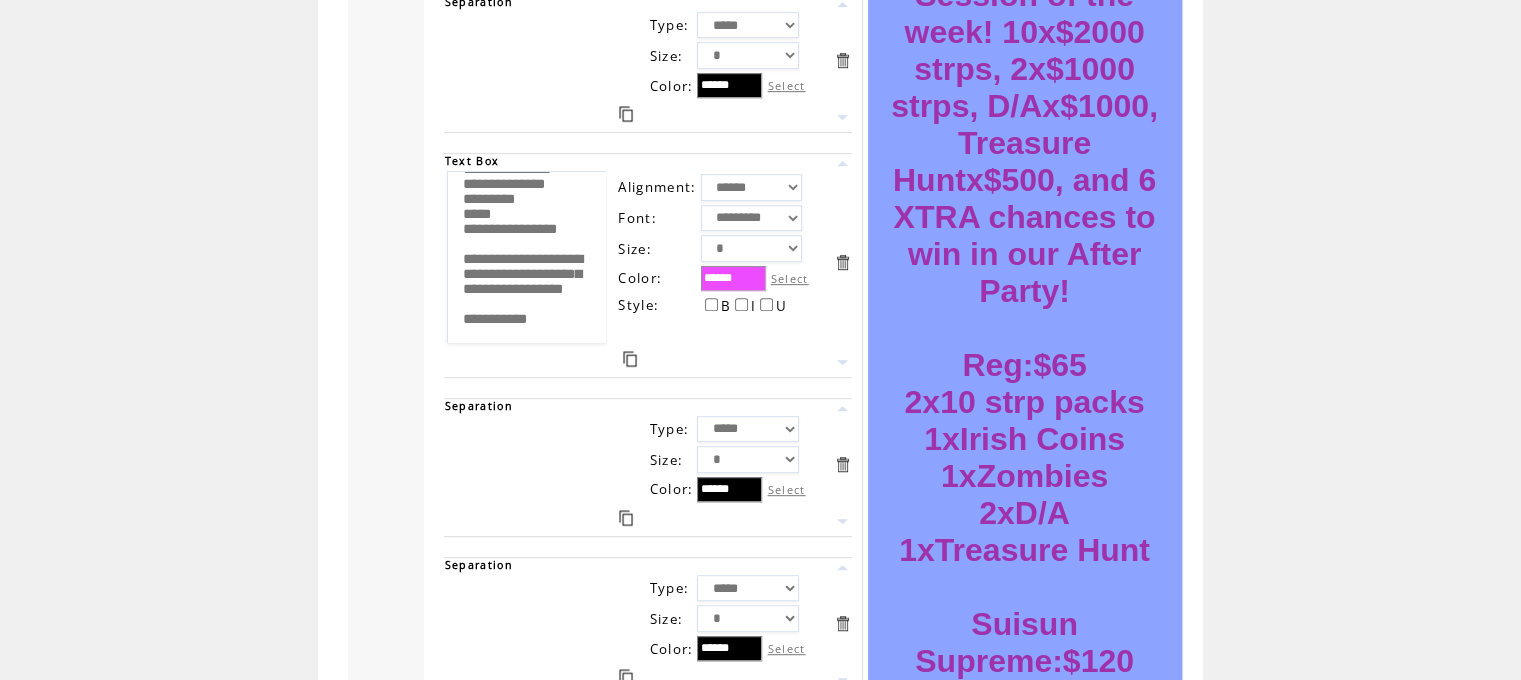 scroll, scrollTop: 0, scrollLeft: 0, axis: both 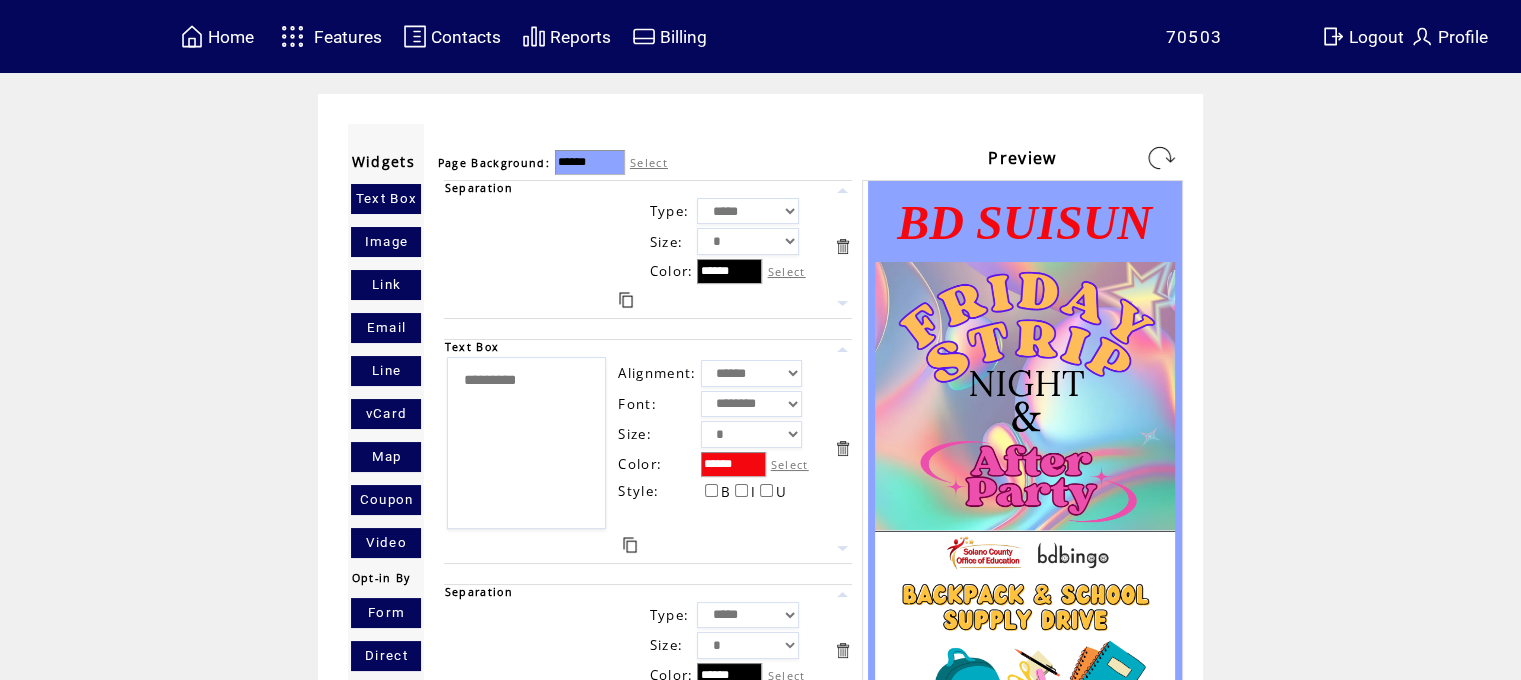 click at bounding box center [1161, 158] 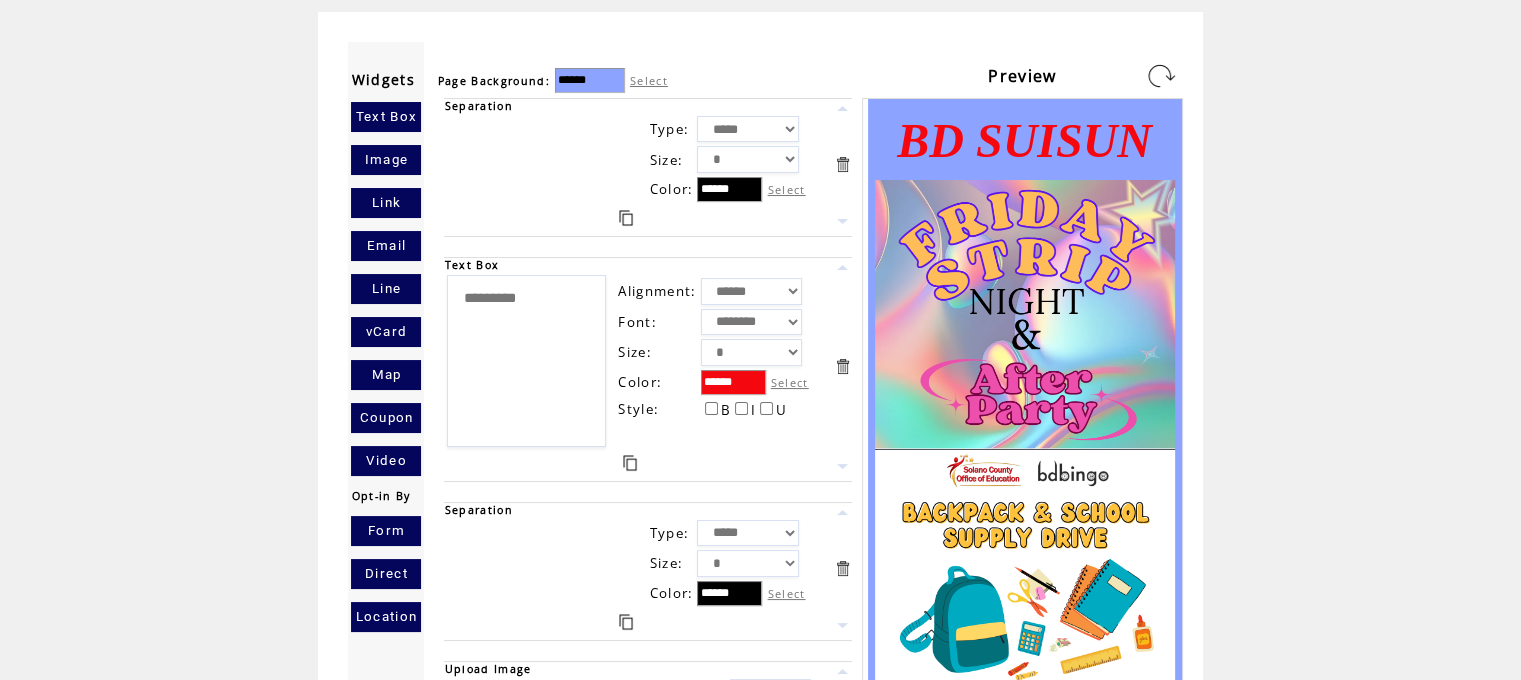 scroll, scrollTop: 0, scrollLeft: 0, axis: both 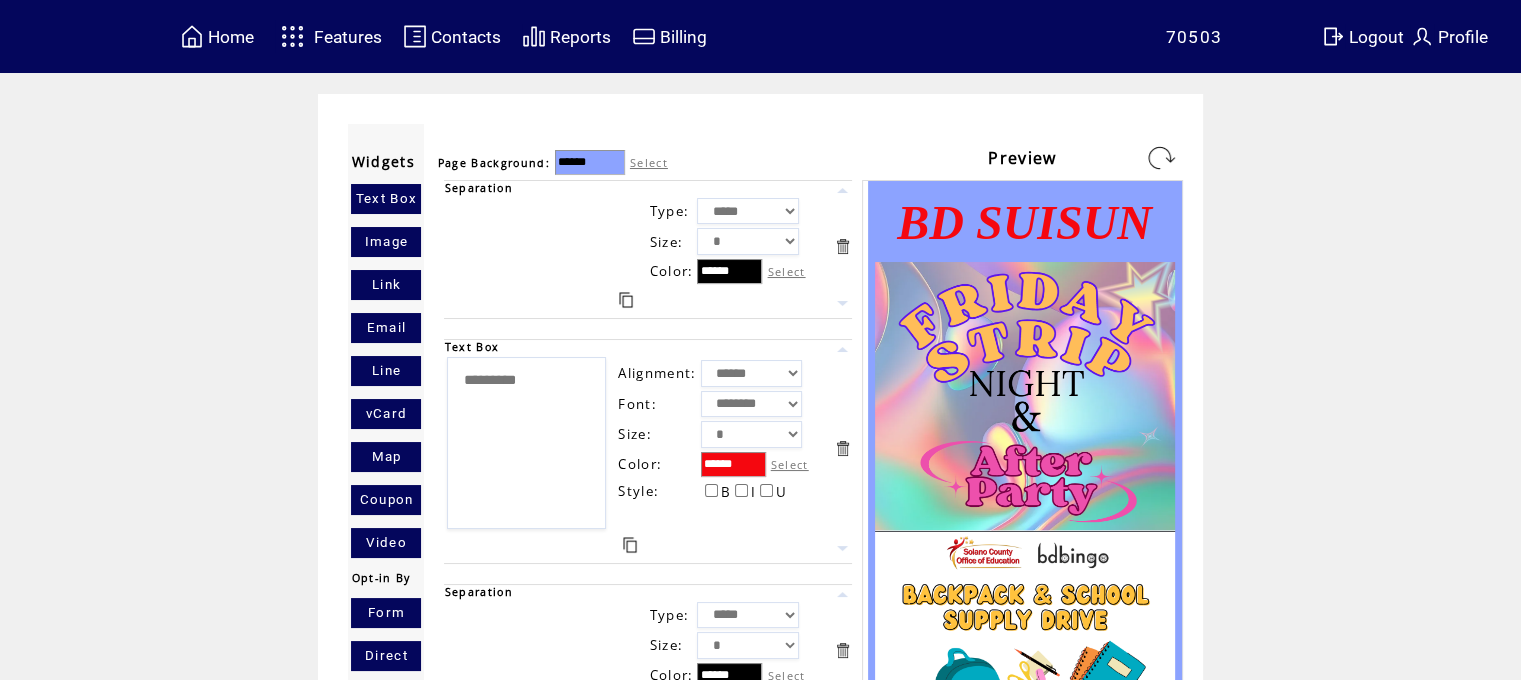 click on "Select" at bounding box center [649, 162] 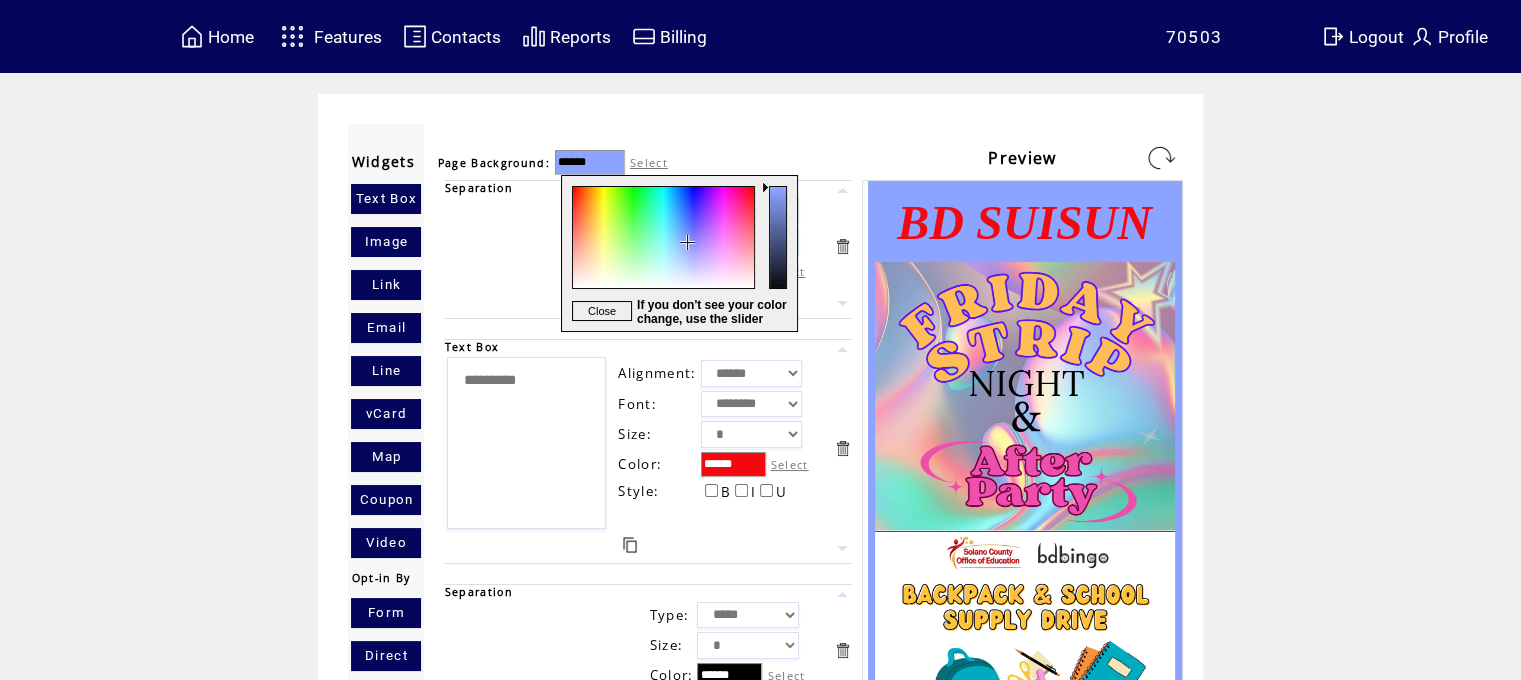 click at bounding box center (662, 253) 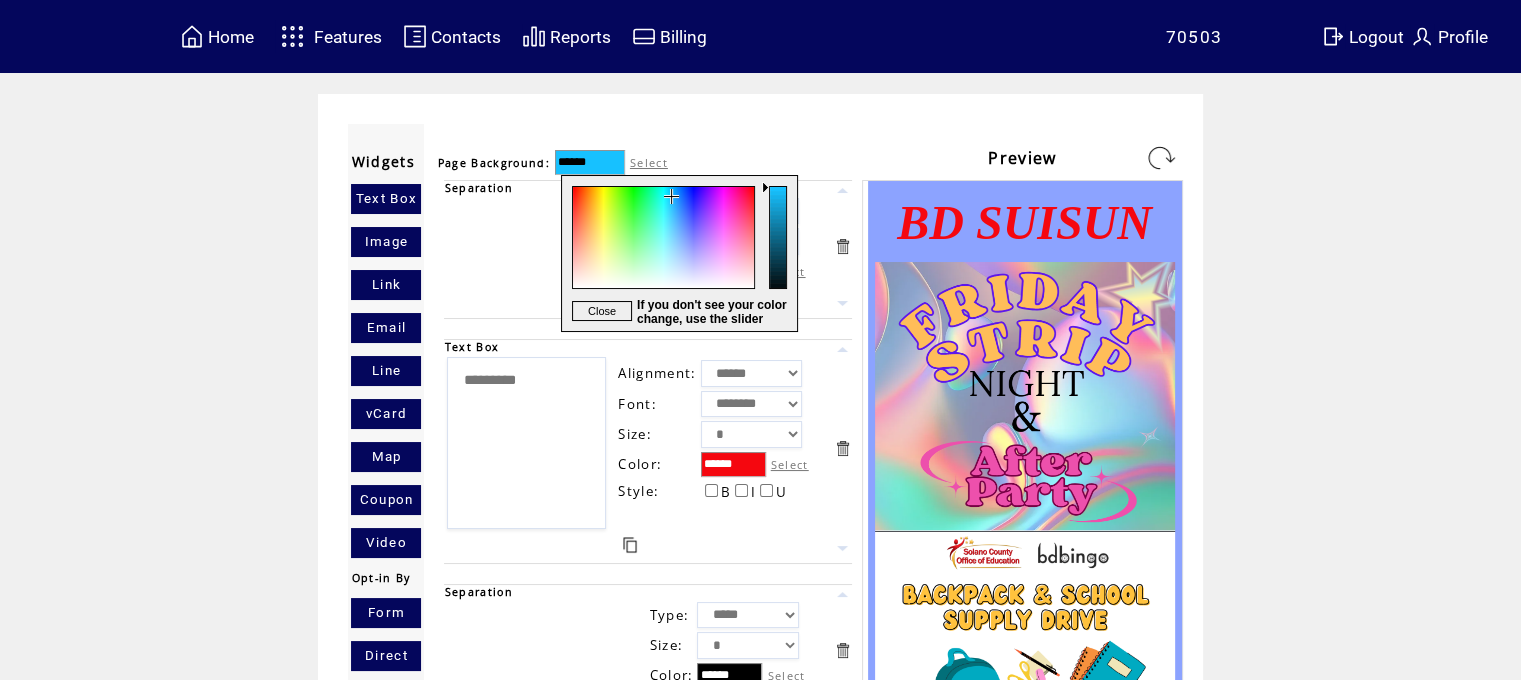 type on "******" 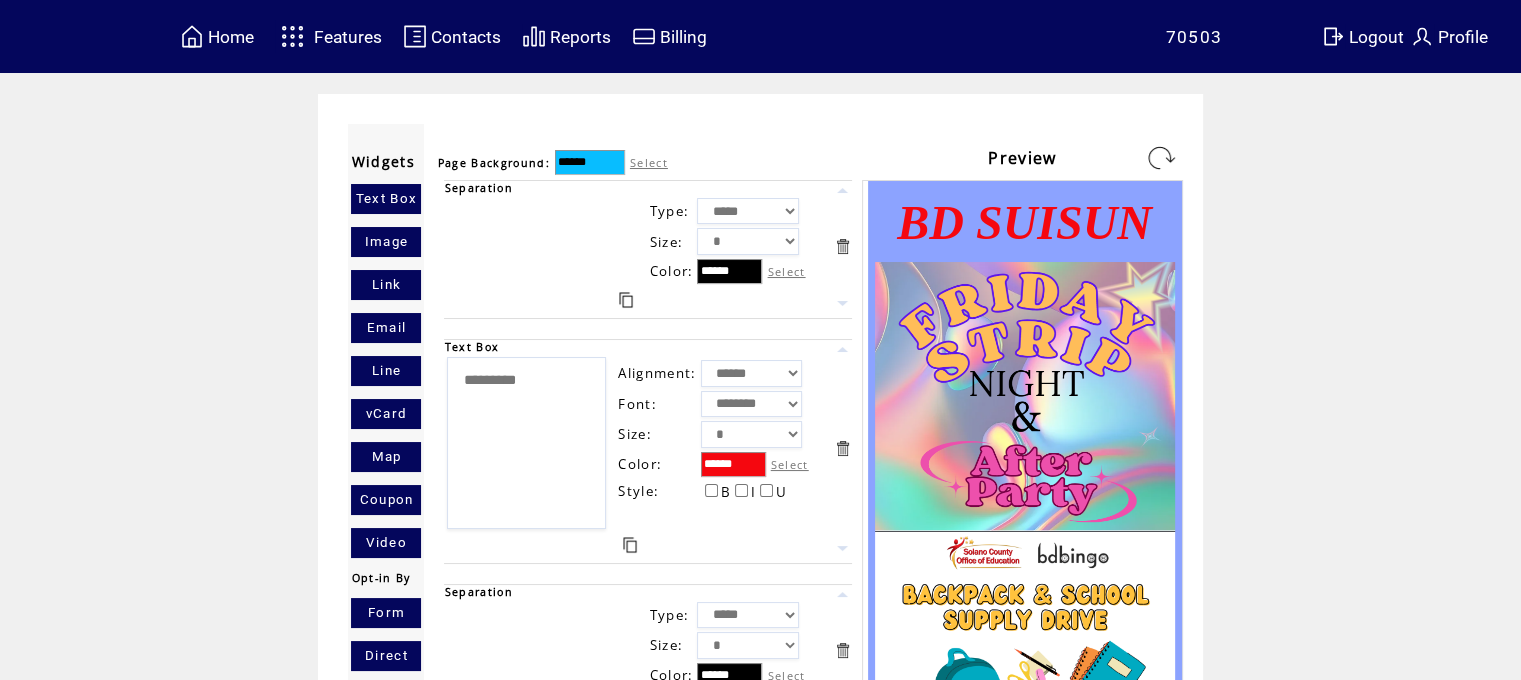 click at bounding box center (1161, 158) 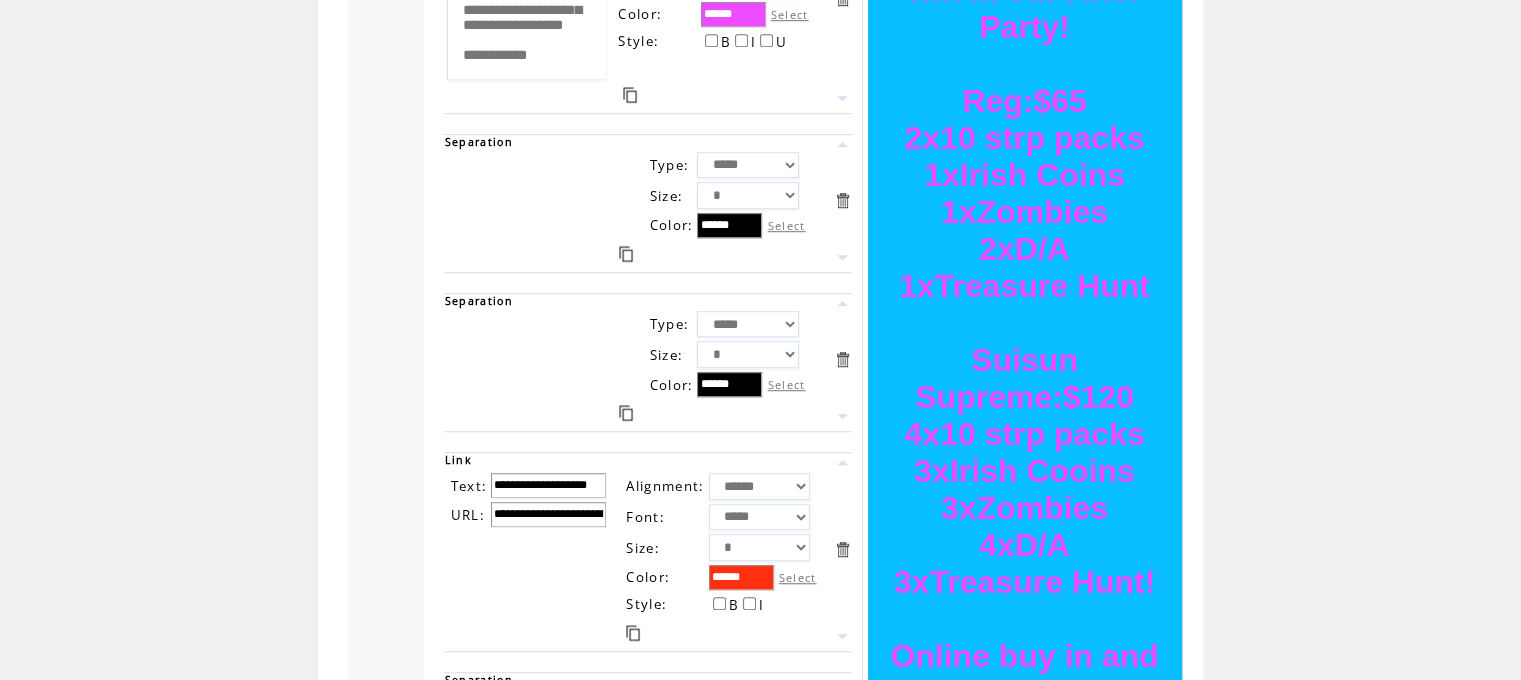 scroll, scrollTop: 1224, scrollLeft: 0, axis: vertical 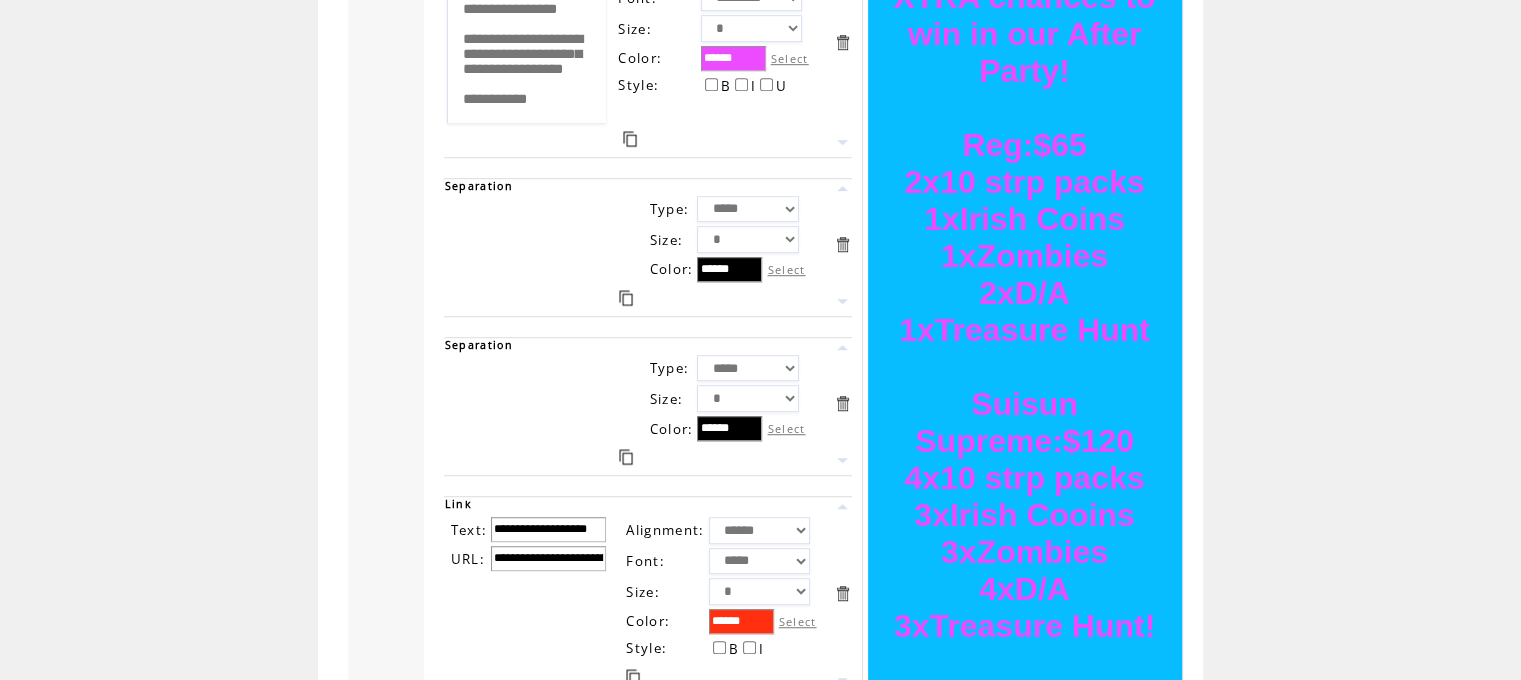 click on "Select" at bounding box center [790, 58] 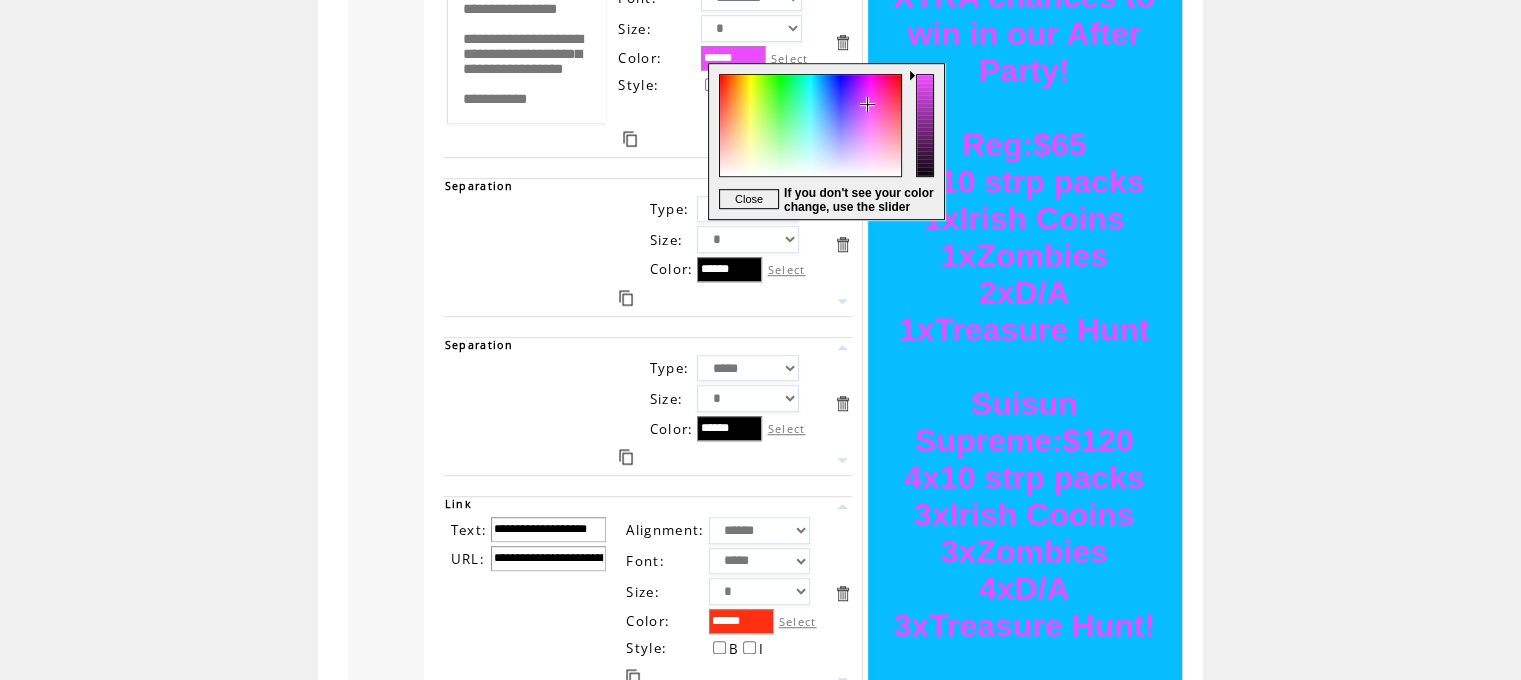 type on "******" 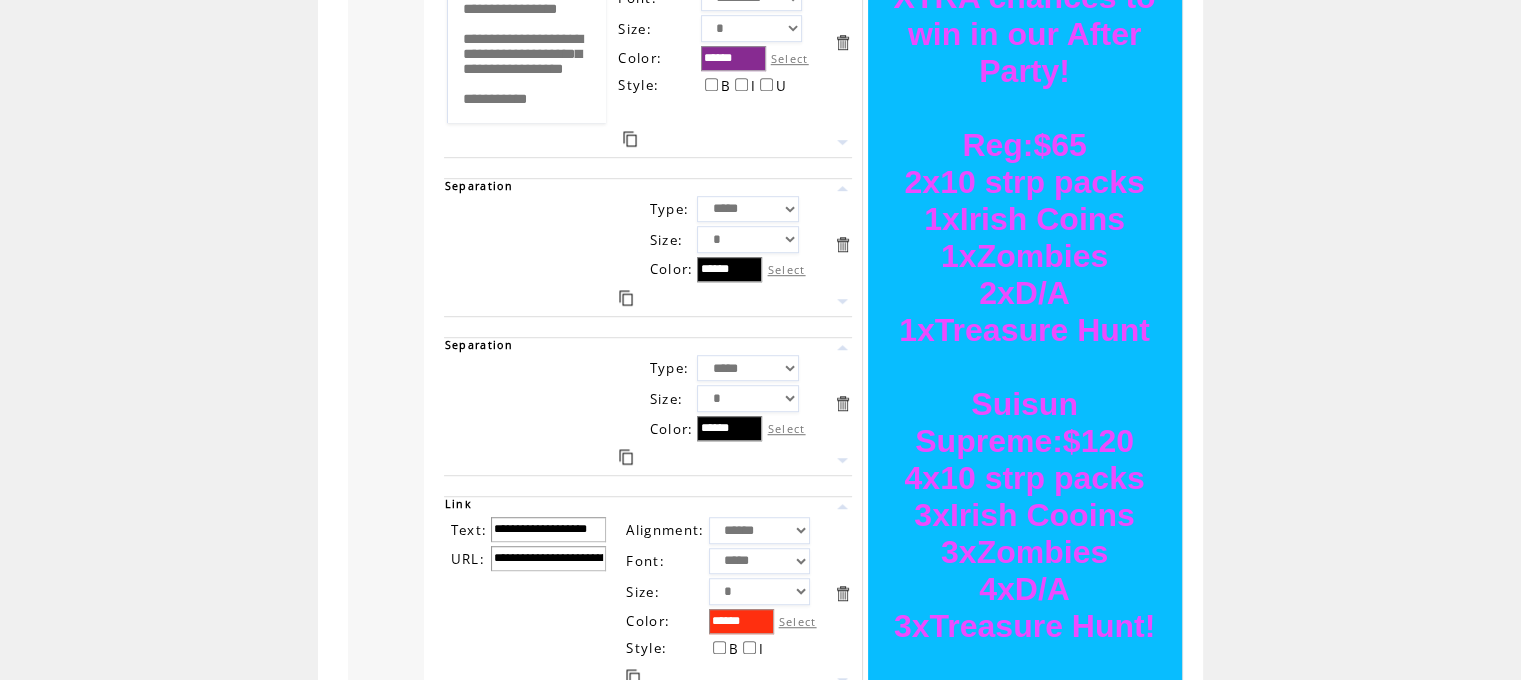scroll, scrollTop: 0, scrollLeft: 0, axis: both 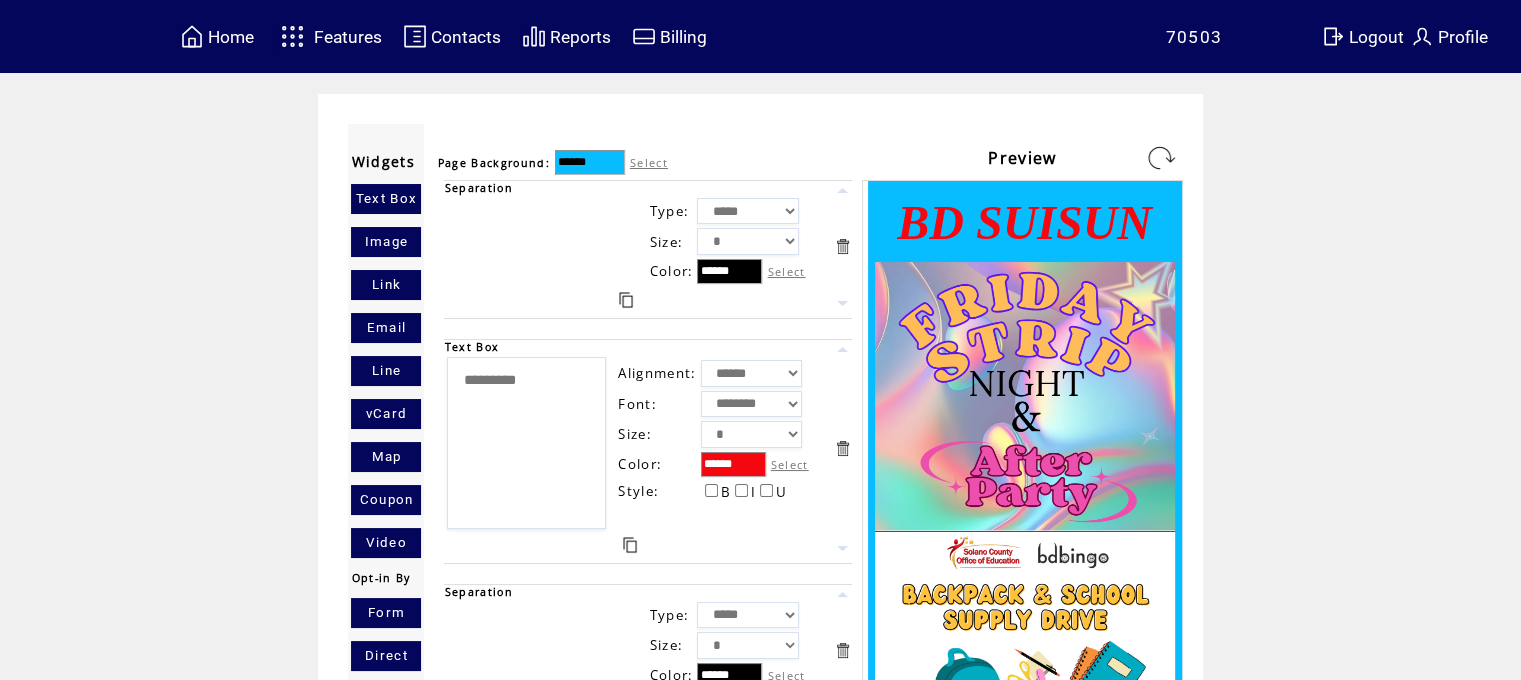 click at bounding box center (1161, 158) 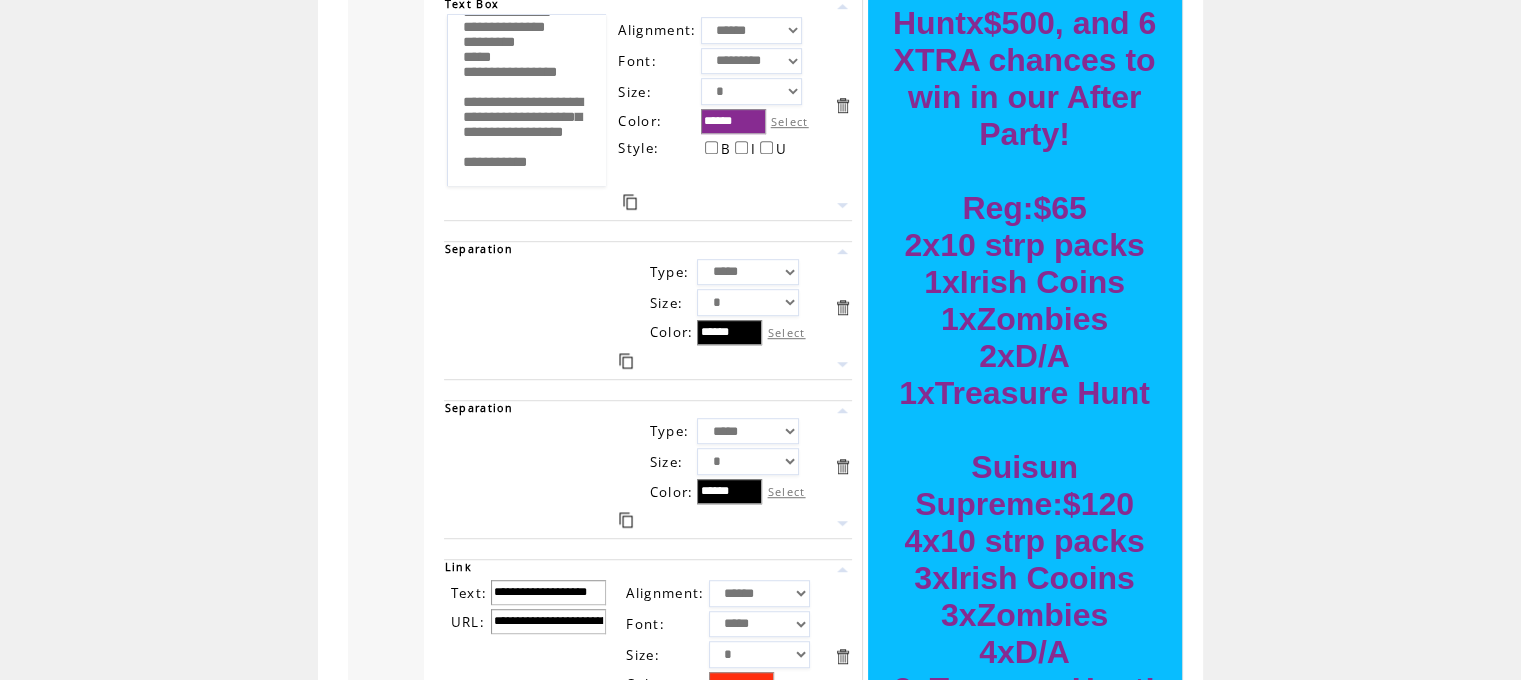 scroll, scrollTop: 1134, scrollLeft: 0, axis: vertical 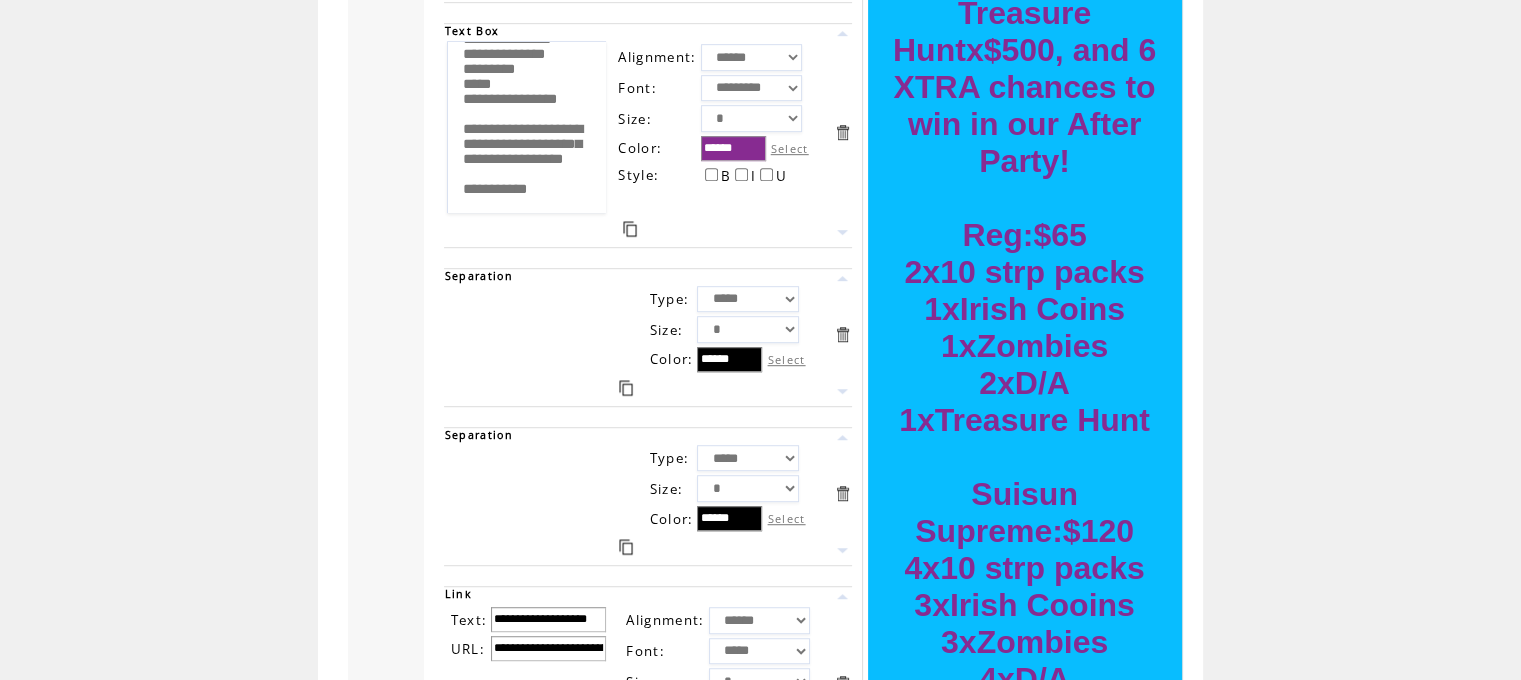 click at bounding box center [630, 229] 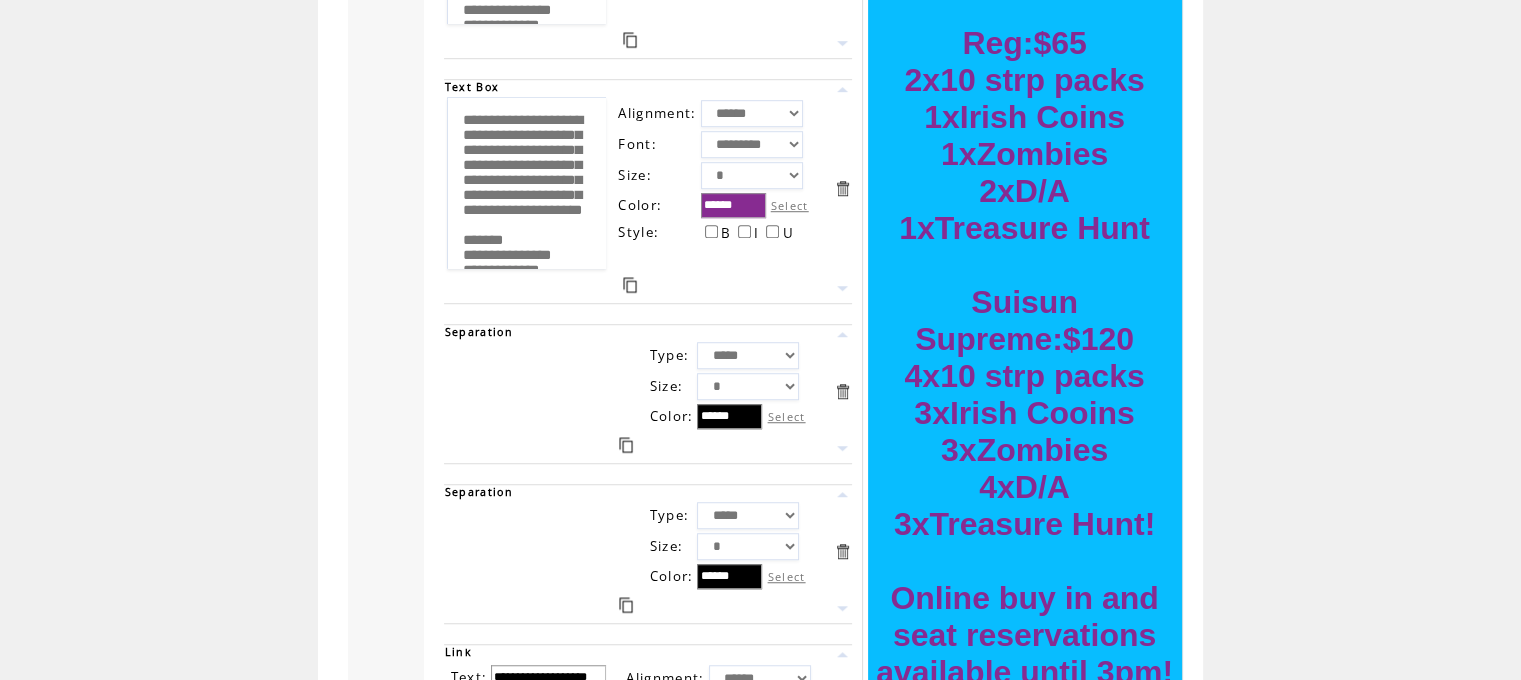 scroll, scrollTop: 1339, scrollLeft: 0, axis: vertical 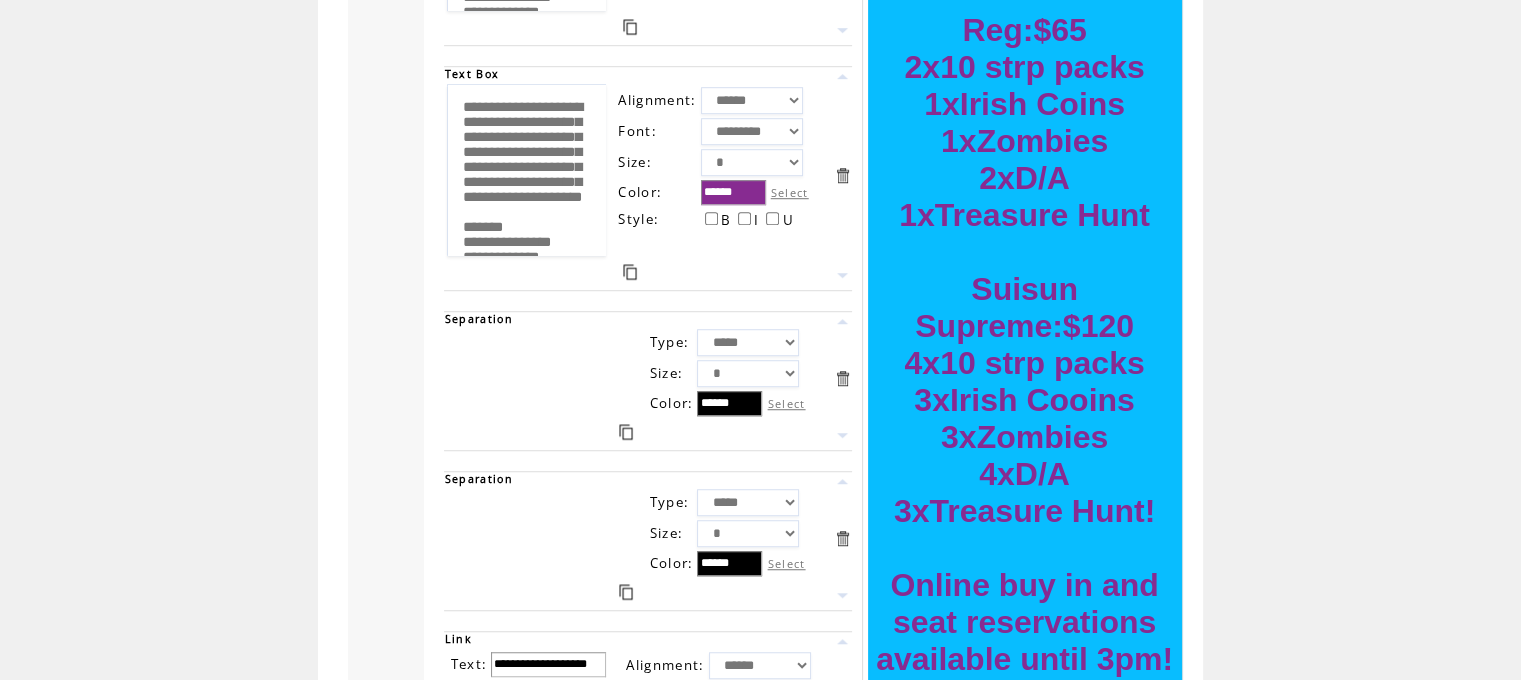 click at bounding box center (842, 321) 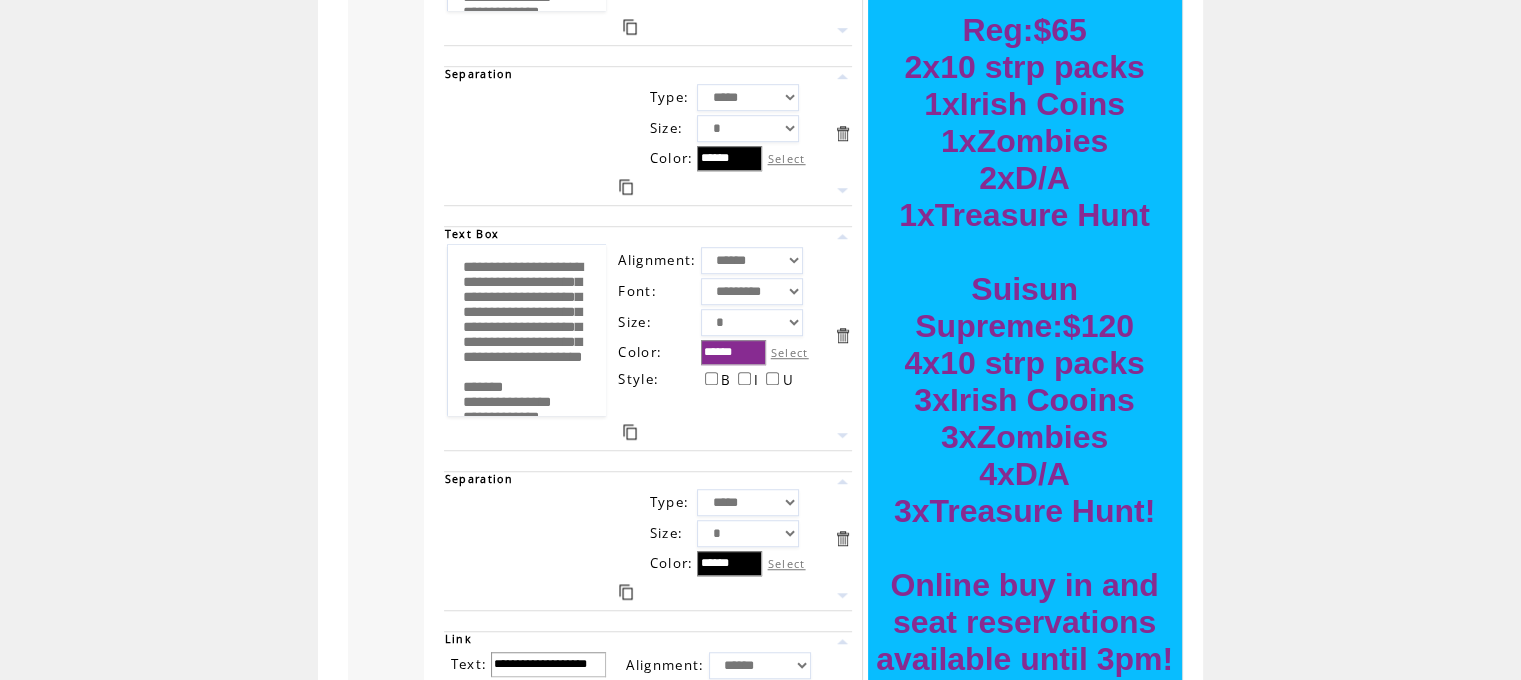 click on "Select" at bounding box center [790, 352] 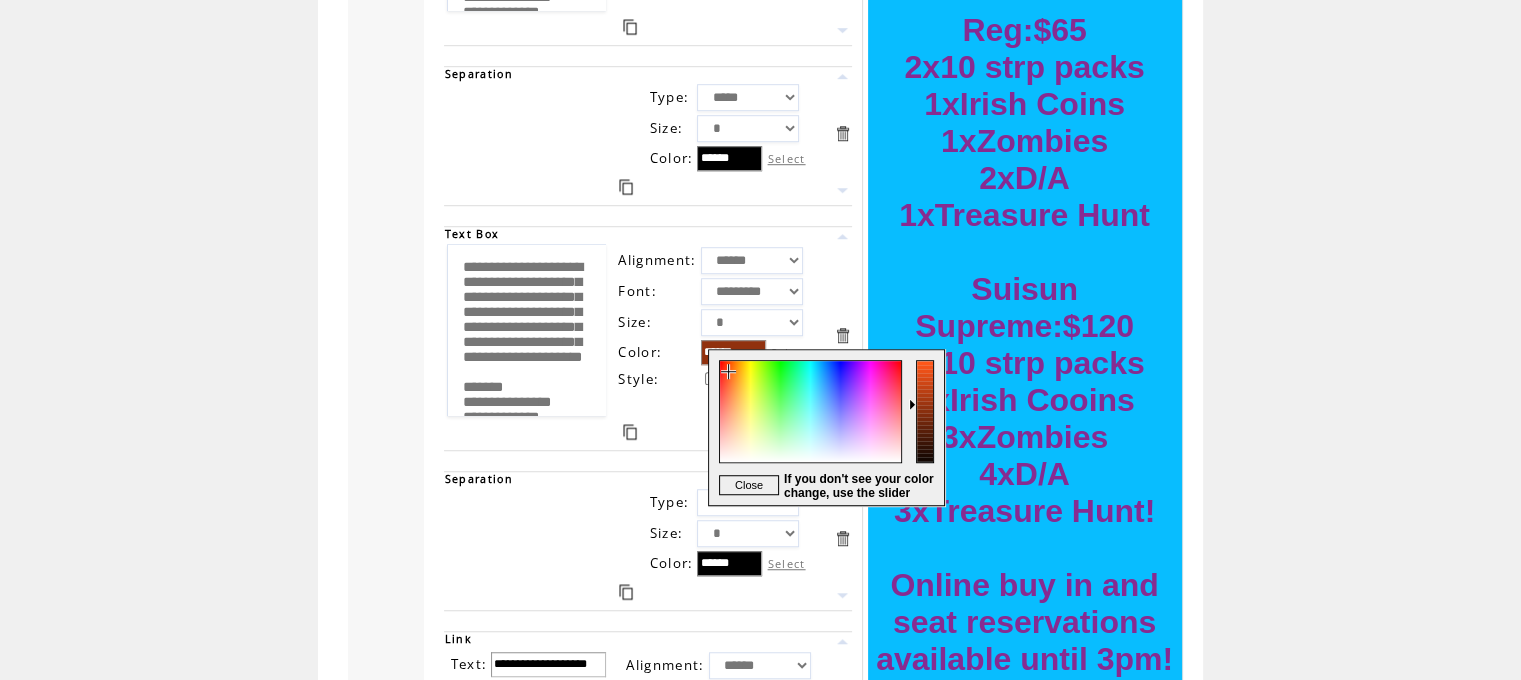 click at bounding box center [809, 427] 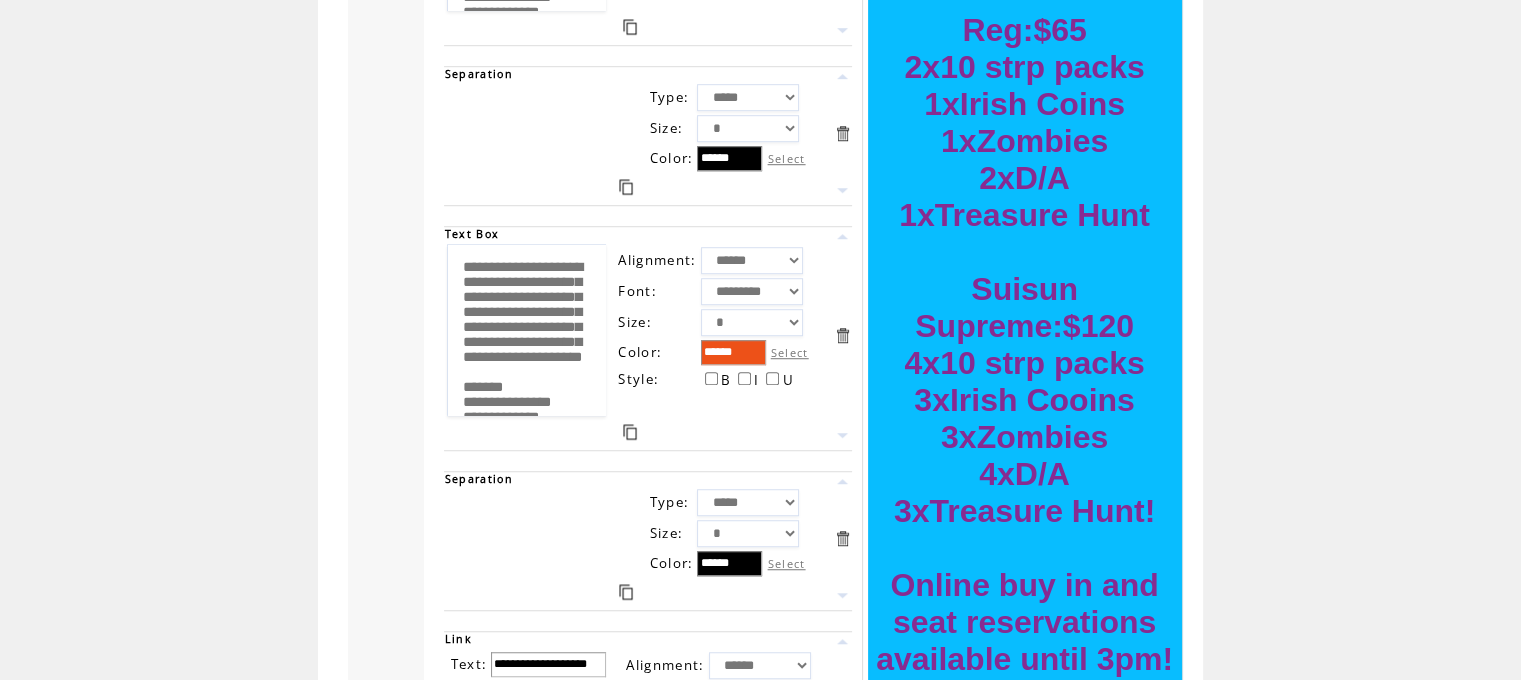 scroll, scrollTop: 0, scrollLeft: 0, axis: both 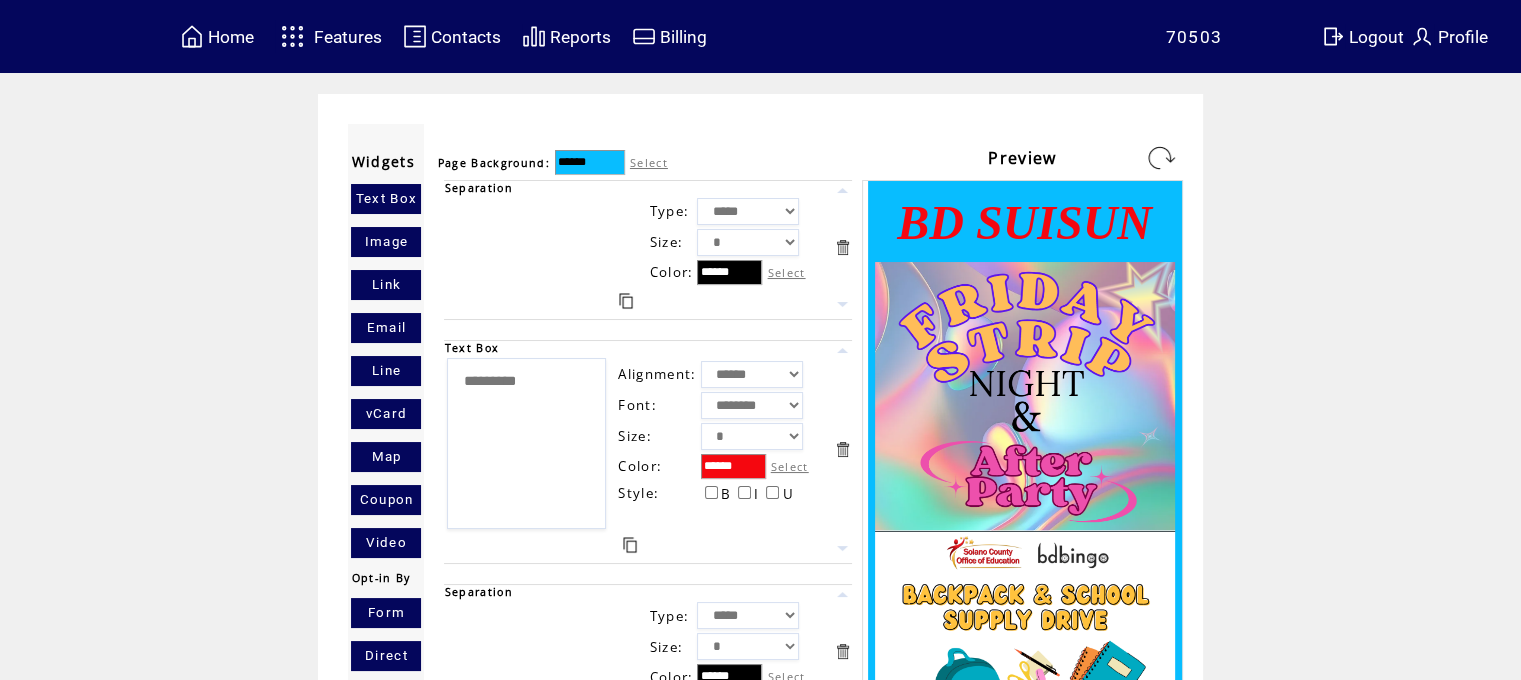 drag, startPoint x: 1160, startPoint y: 150, endPoint x: 1188, endPoint y: 144, distance: 28.635643 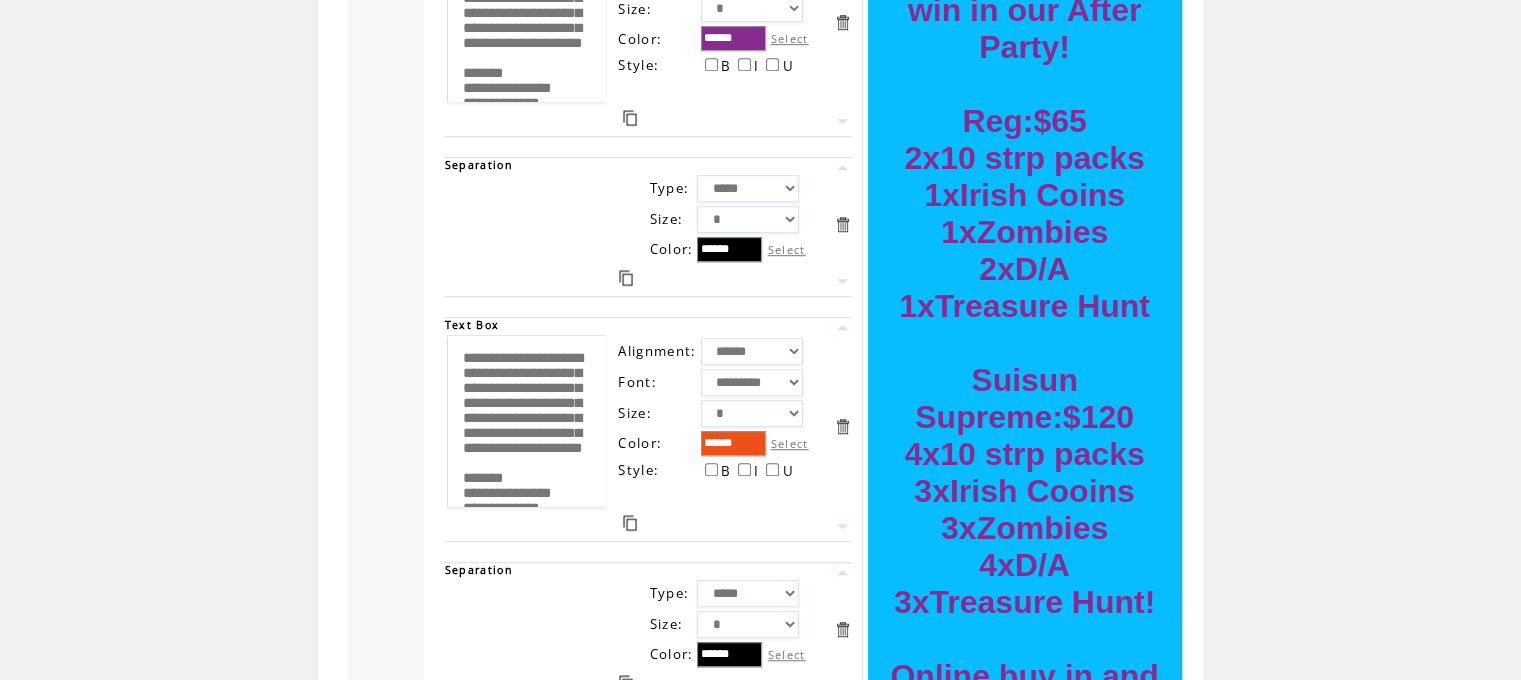 scroll, scrollTop: 1173, scrollLeft: 0, axis: vertical 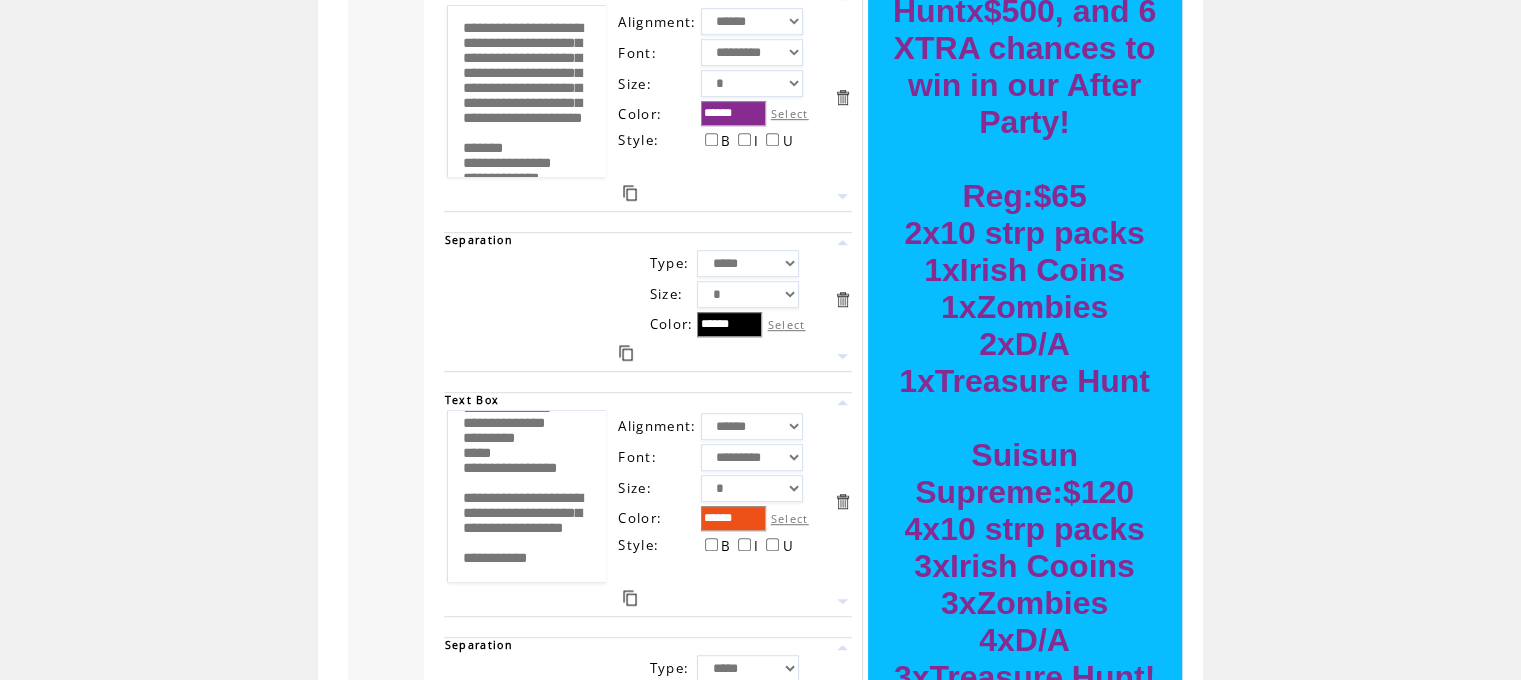 drag, startPoint x: 464, startPoint y: 418, endPoint x: 644, endPoint y: 629, distance: 277.34634 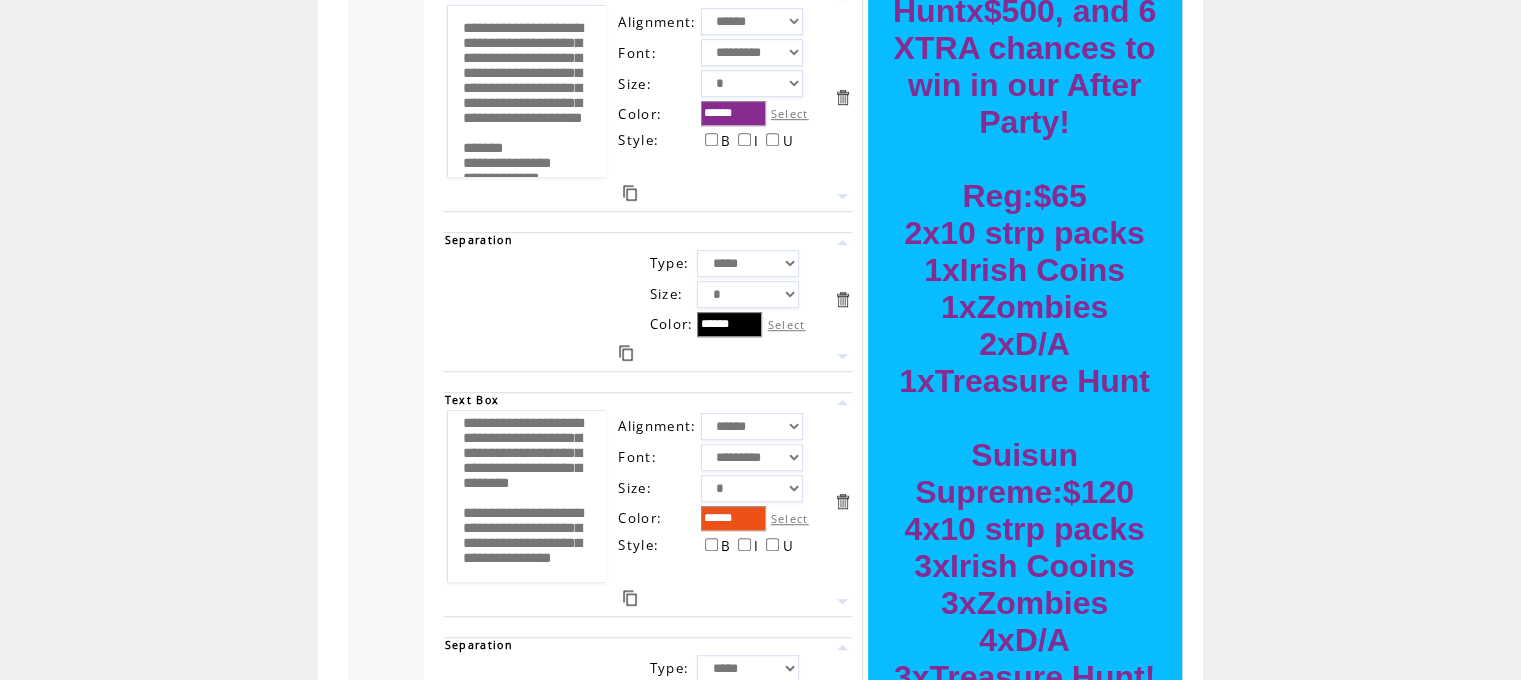 scroll, scrollTop: 1125, scrollLeft: 0, axis: vertical 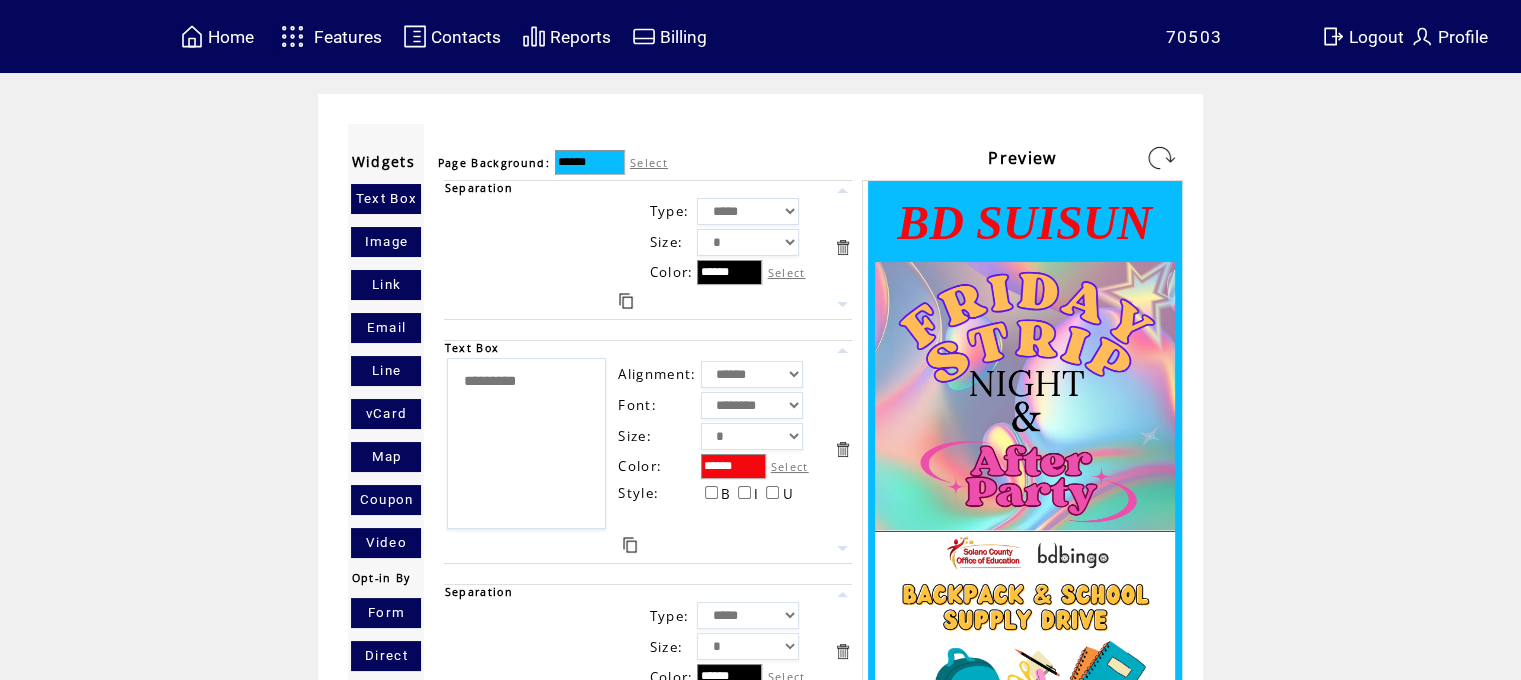 type on "**********" 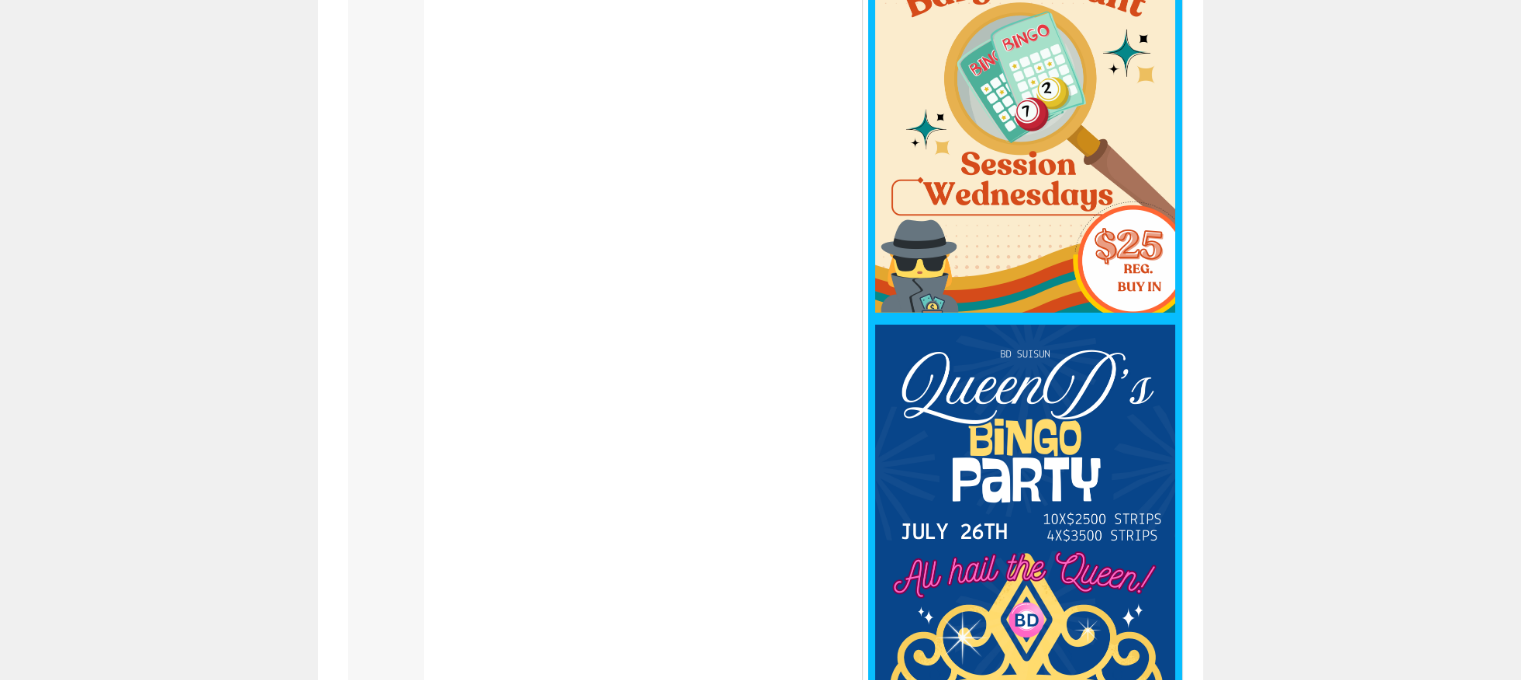scroll, scrollTop: 5130, scrollLeft: 0, axis: vertical 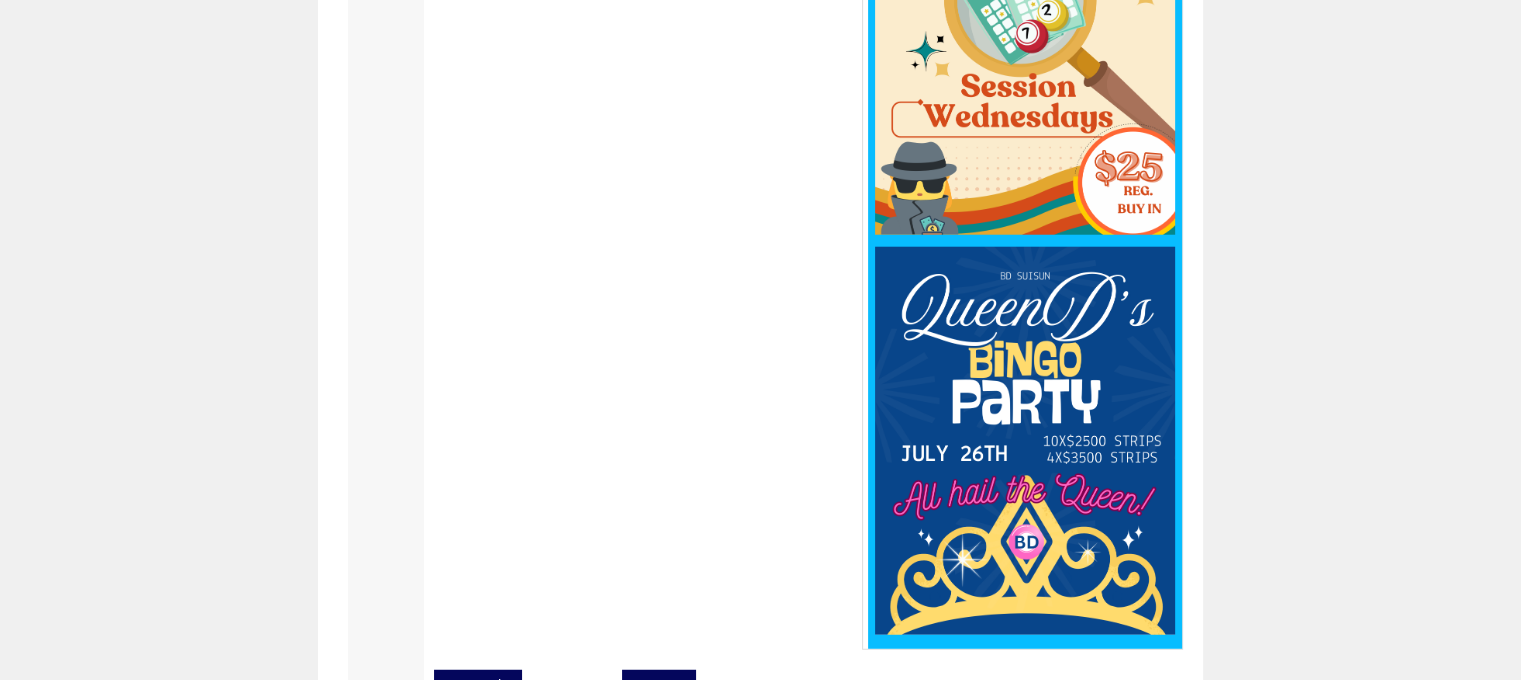 click on "Next" at bounding box center (658, 685) 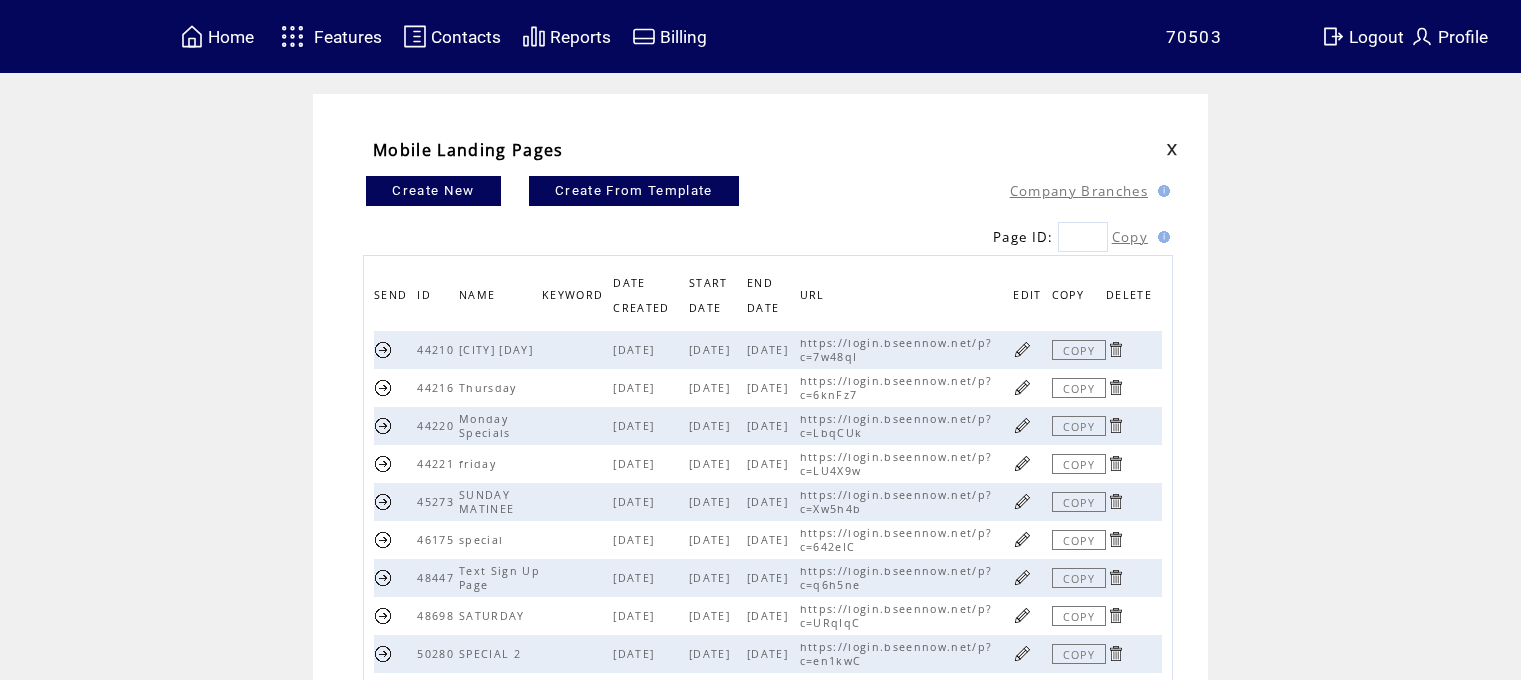 scroll, scrollTop: 0, scrollLeft: 0, axis: both 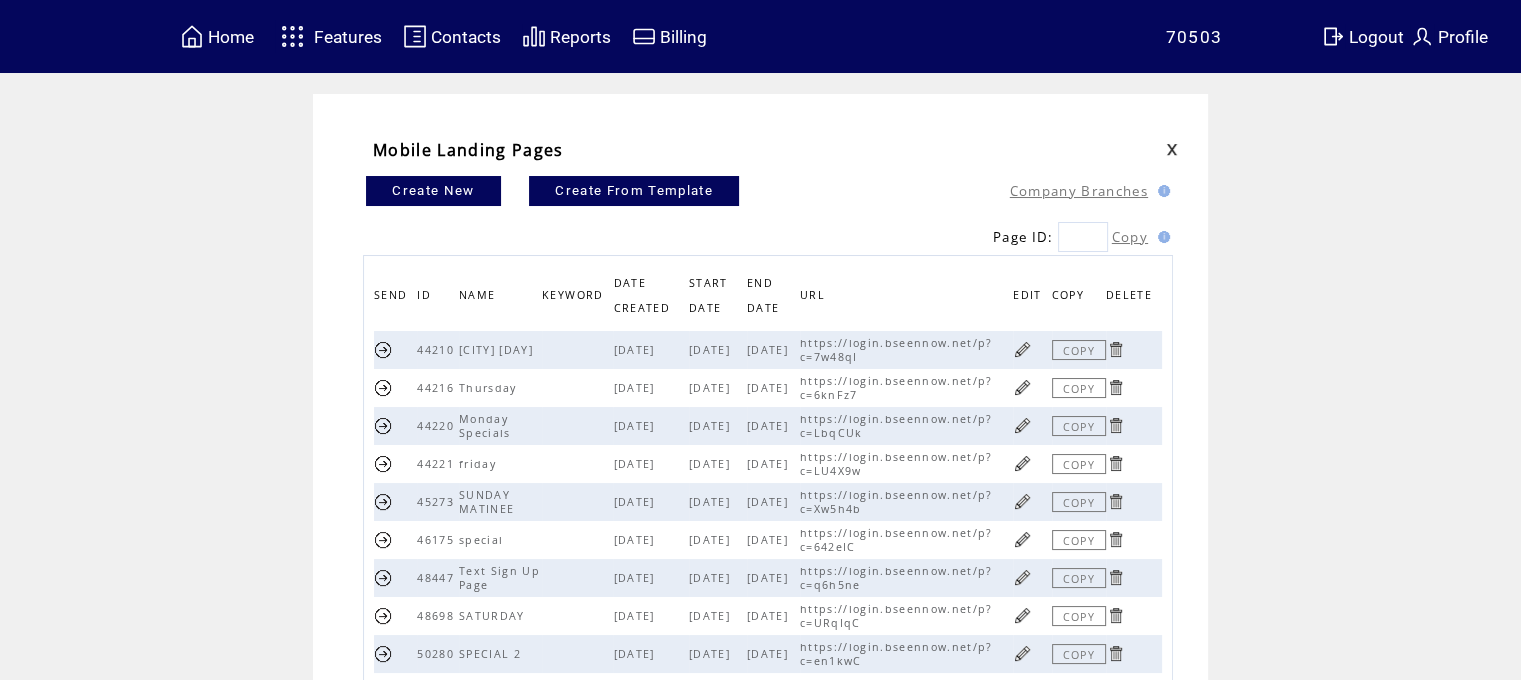 click at bounding box center [383, 463] 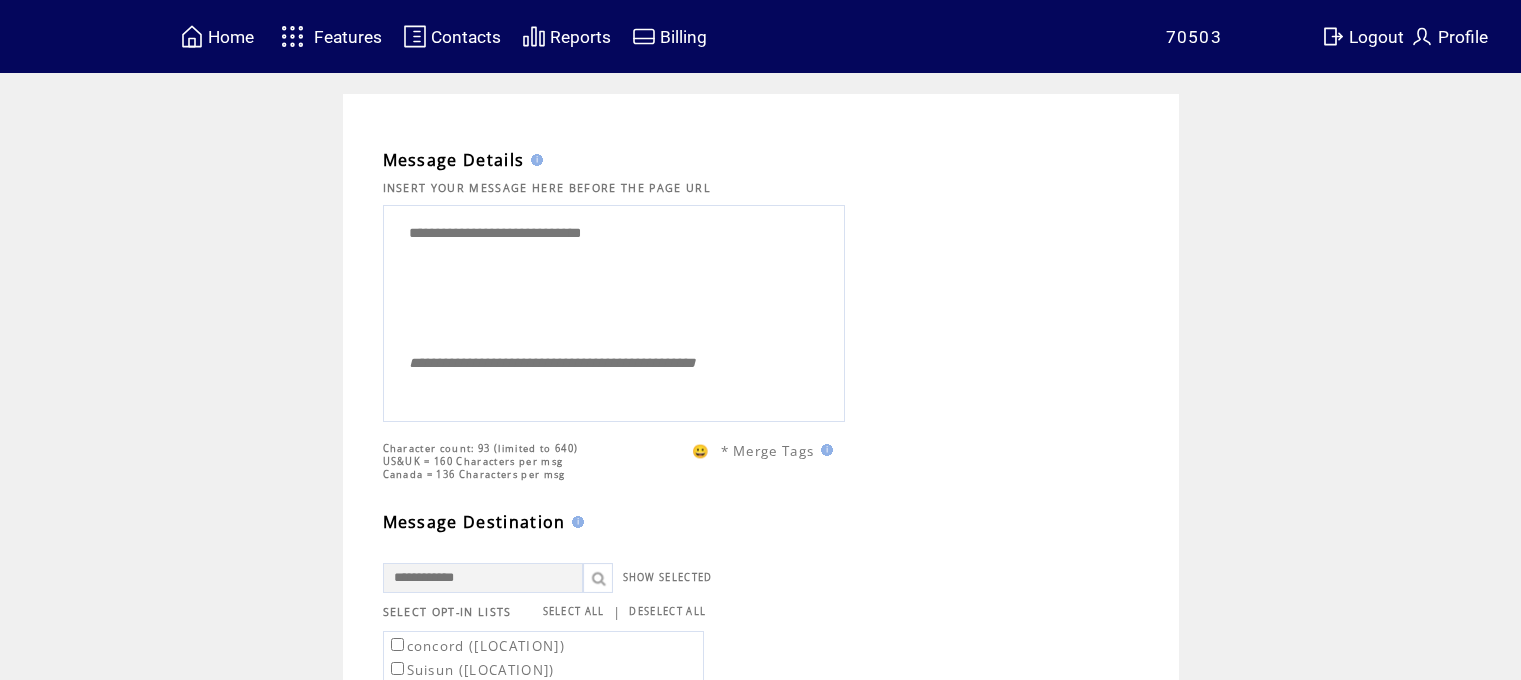 scroll, scrollTop: 0, scrollLeft: 0, axis: both 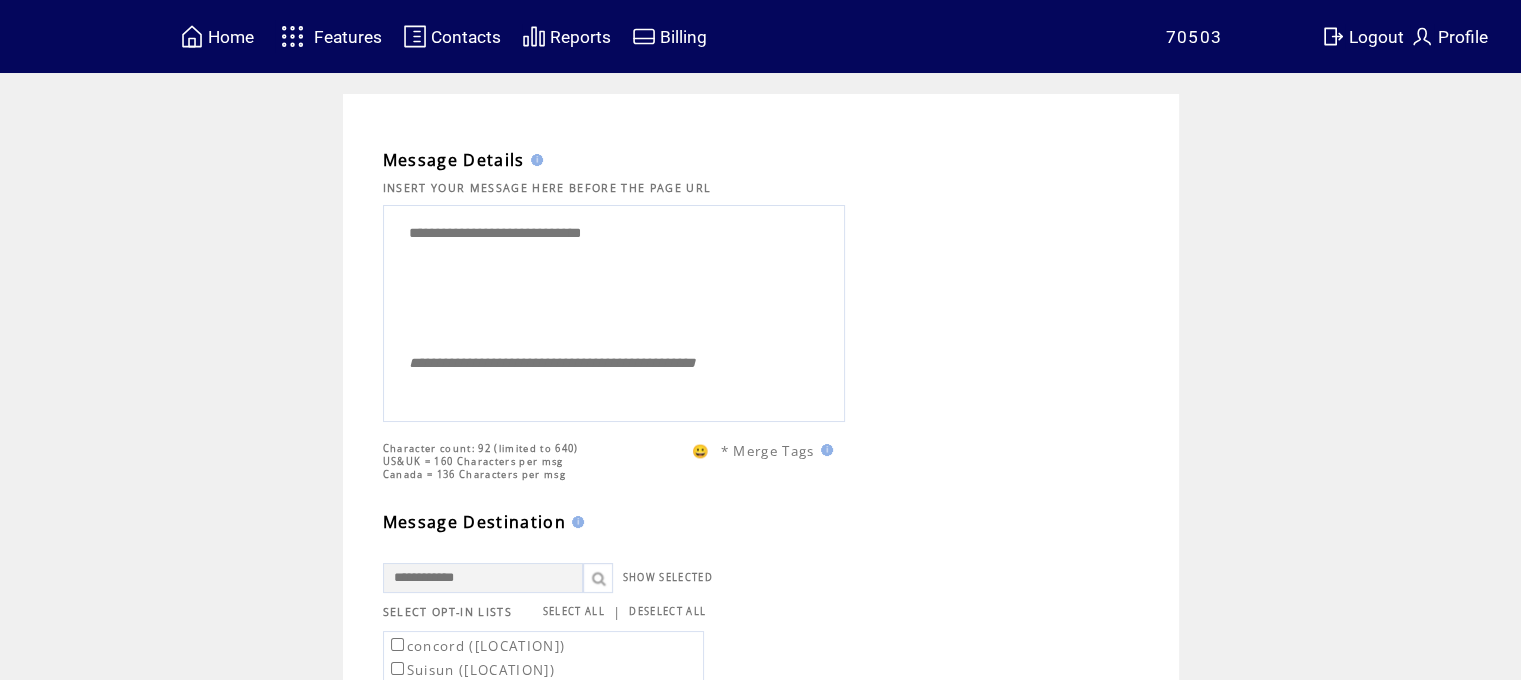 drag, startPoint x: 647, startPoint y: 234, endPoint x: 0, endPoint y: 203, distance: 647.74225 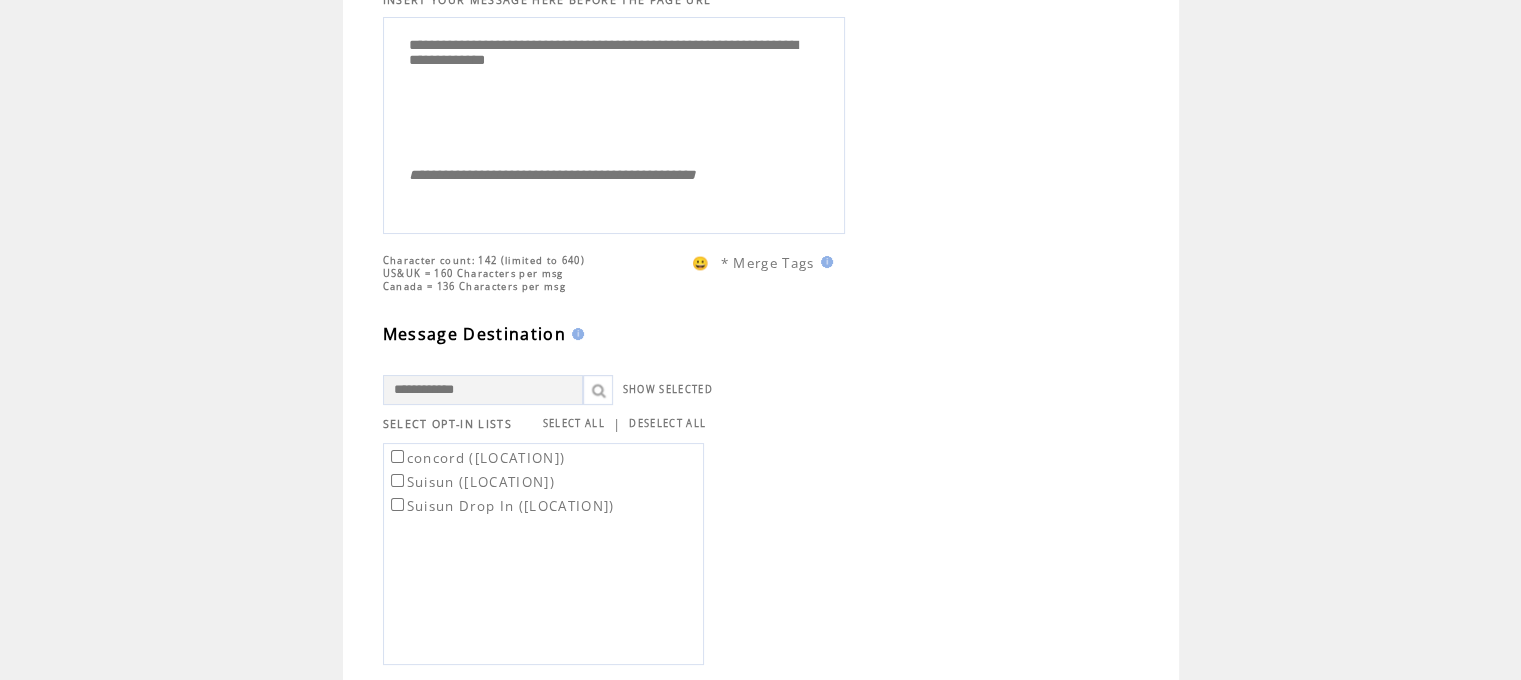 scroll, scrollTop: 436, scrollLeft: 0, axis: vertical 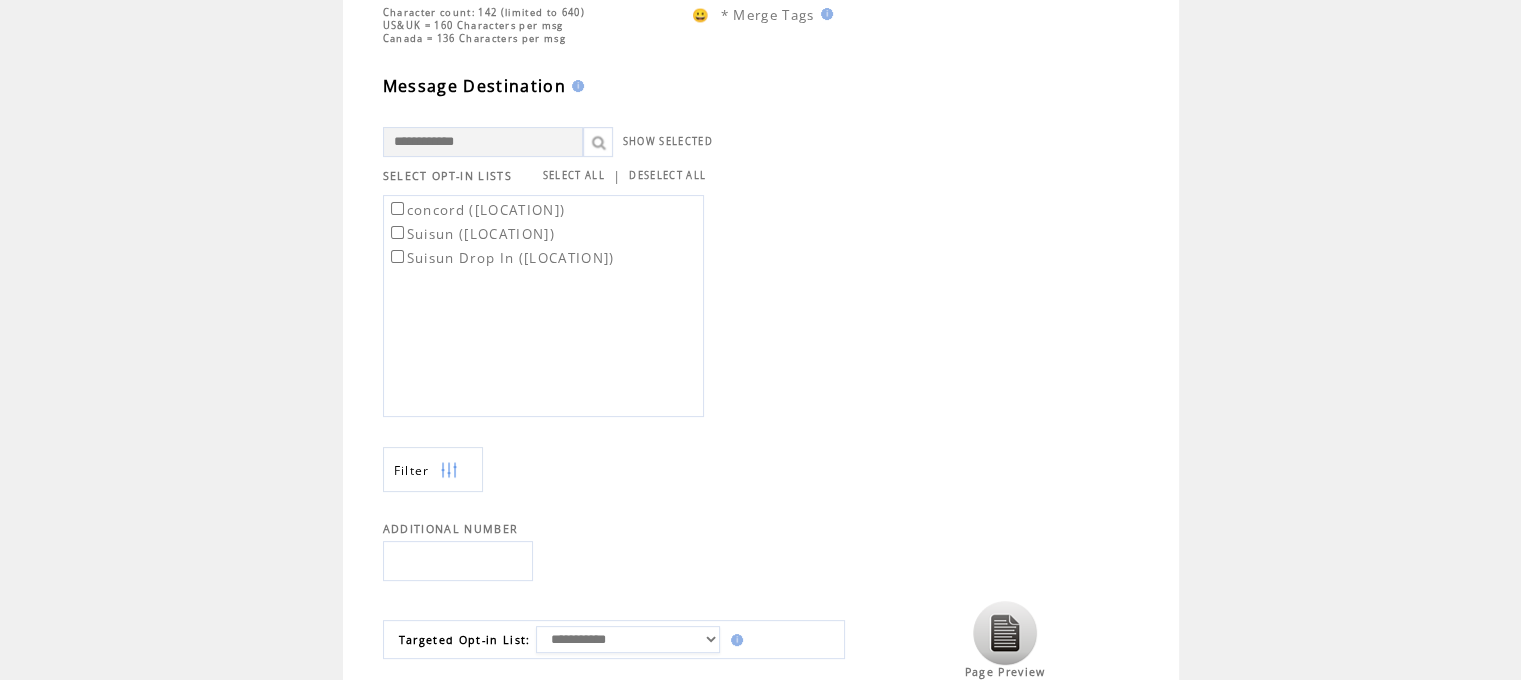 type on "**********" 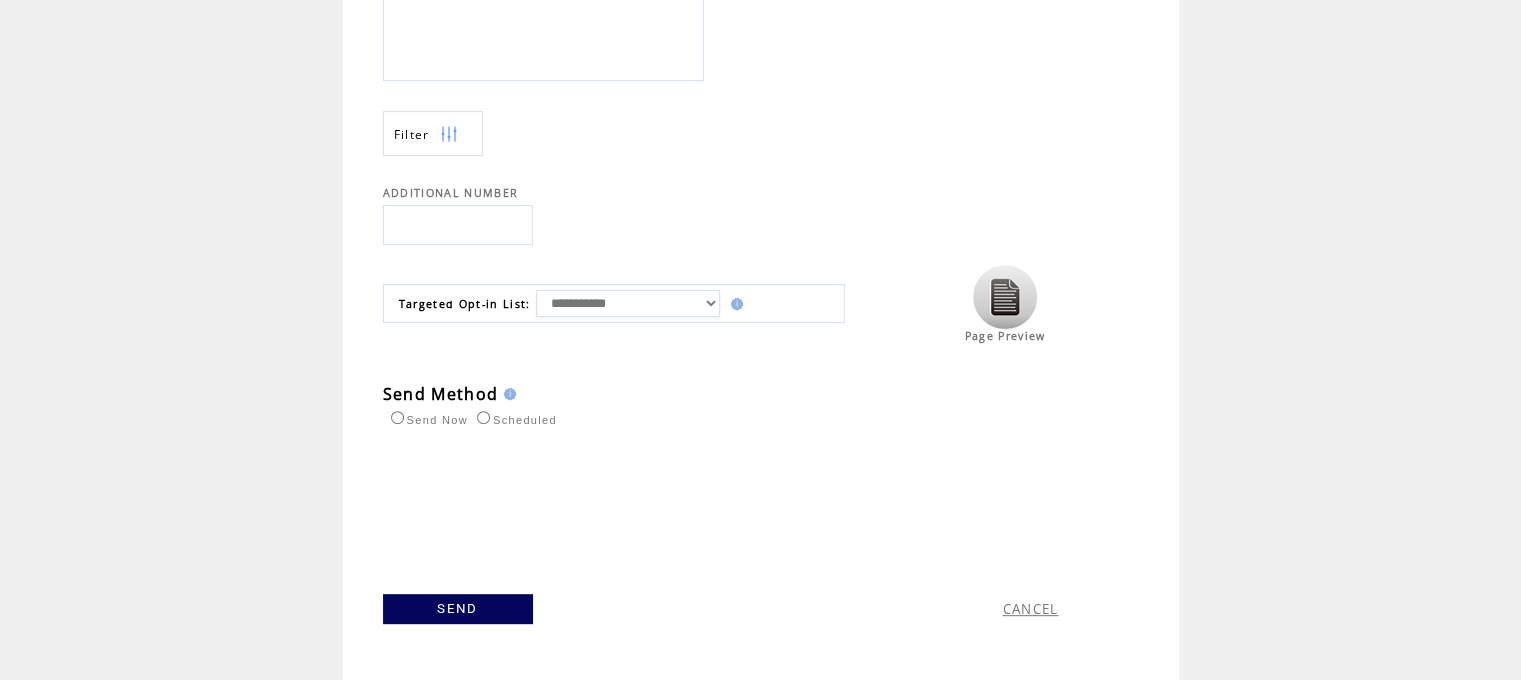 click on "**********" at bounding box center (628, 303) 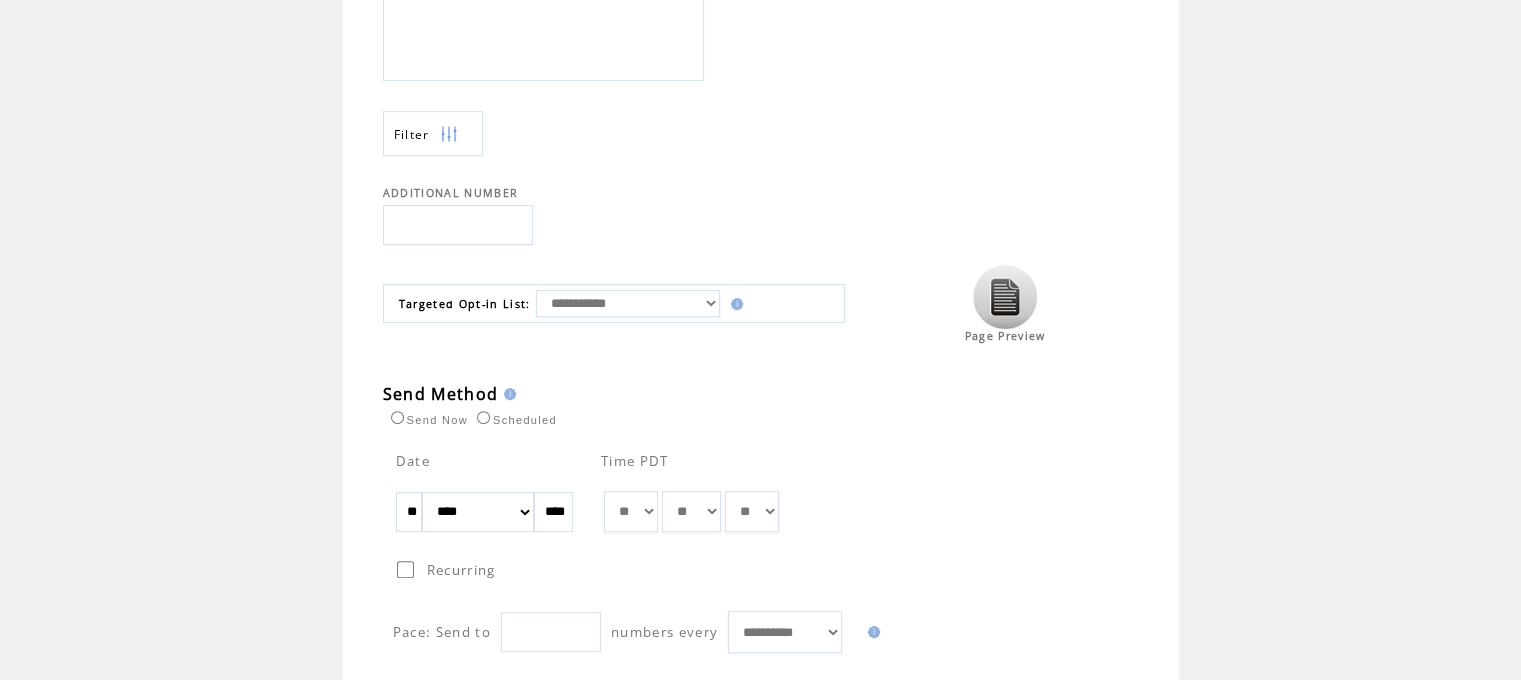 drag, startPoint x: 432, startPoint y: 507, endPoint x: 270, endPoint y: 507, distance: 162 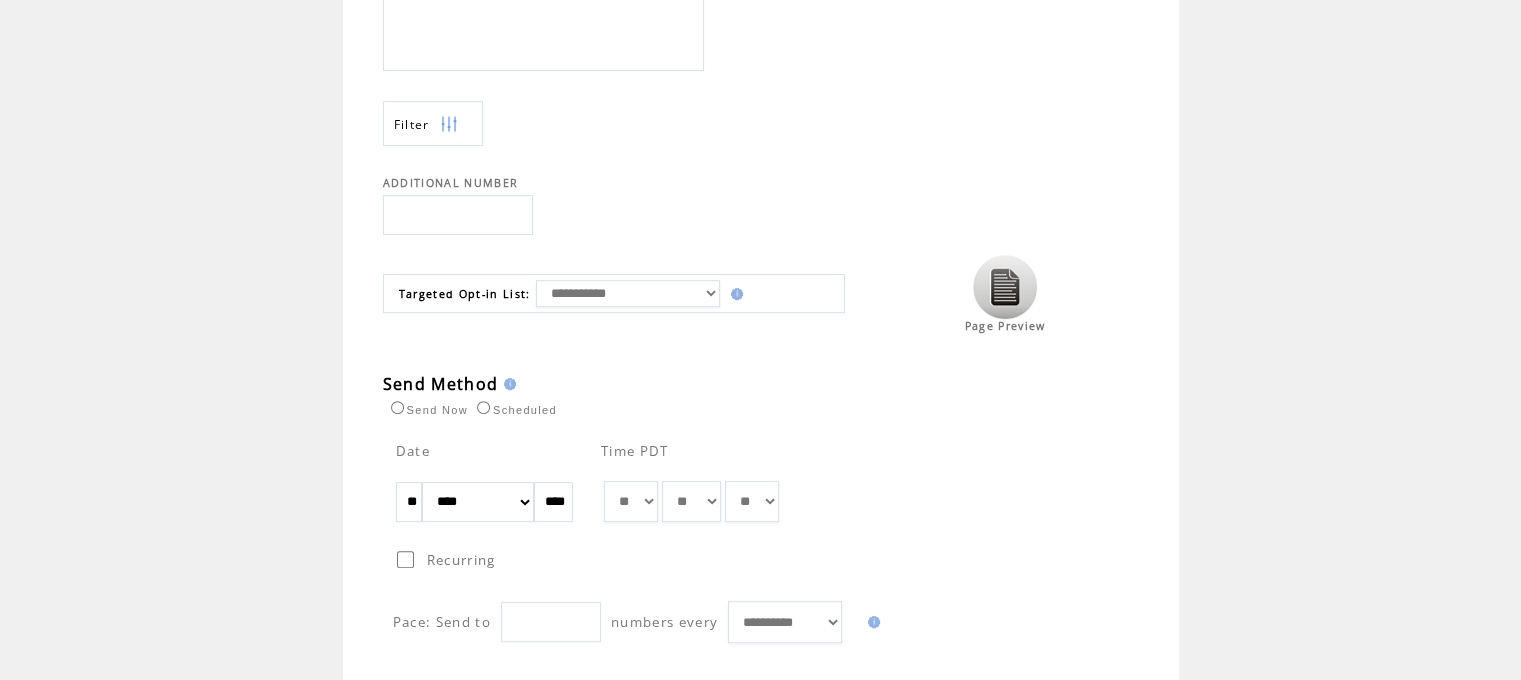 scroll, scrollTop: 869, scrollLeft: 0, axis: vertical 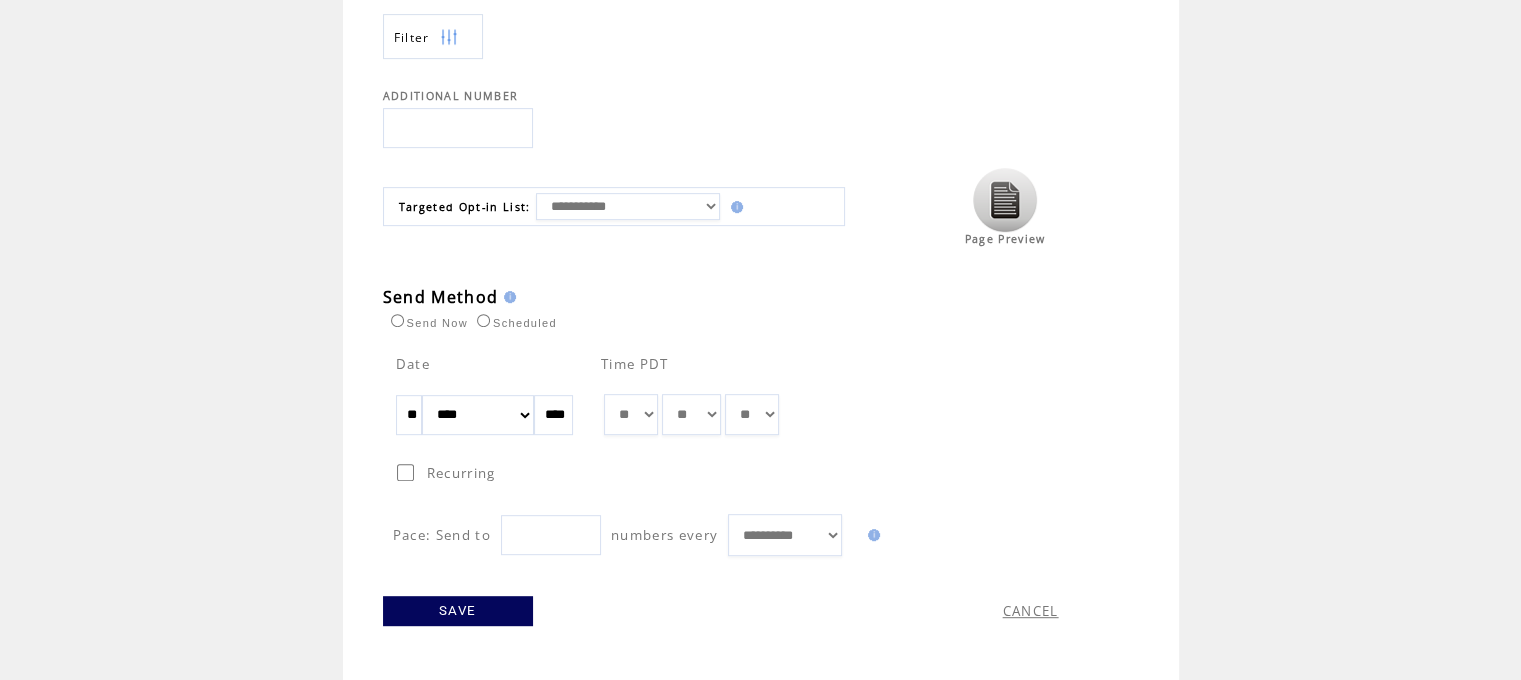 click on "SAVE" at bounding box center [458, 611] 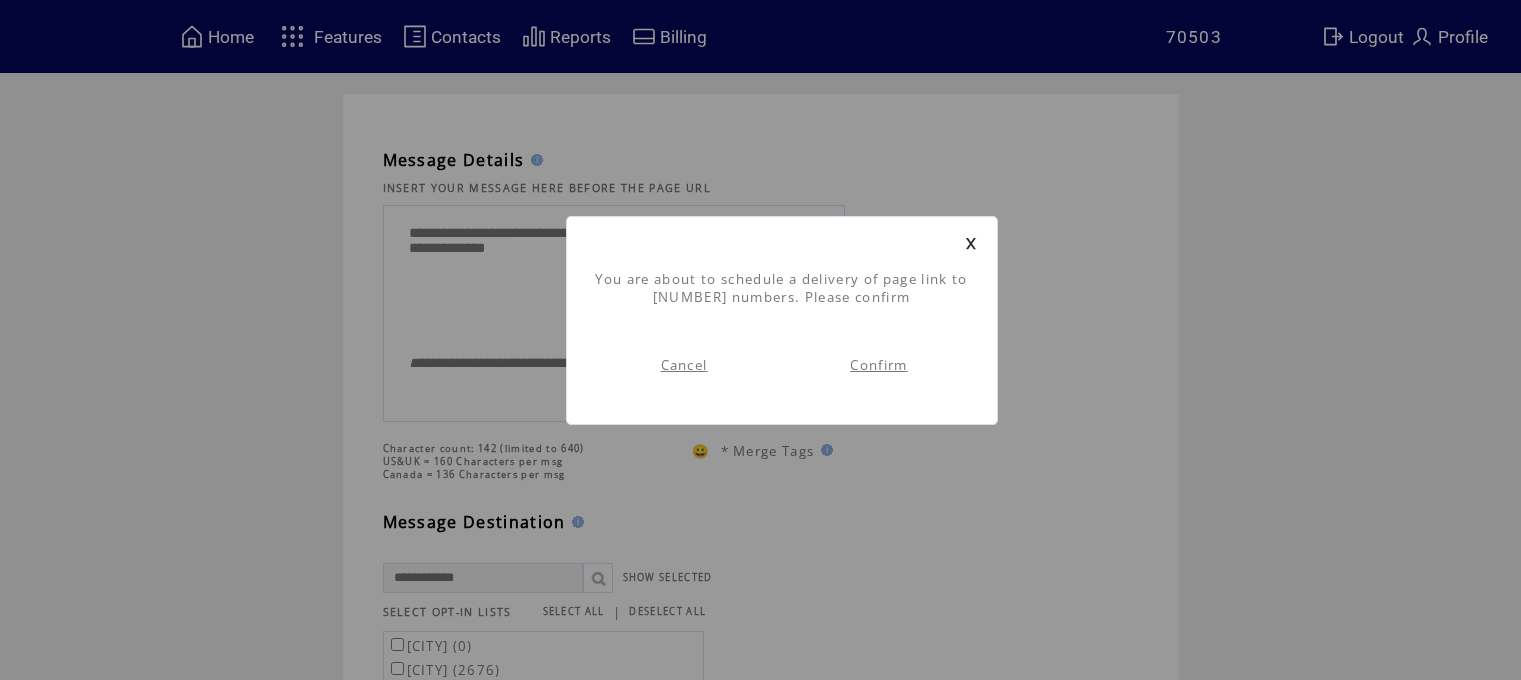 scroll, scrollTop: 0, scrollLeft: 0, axis: both 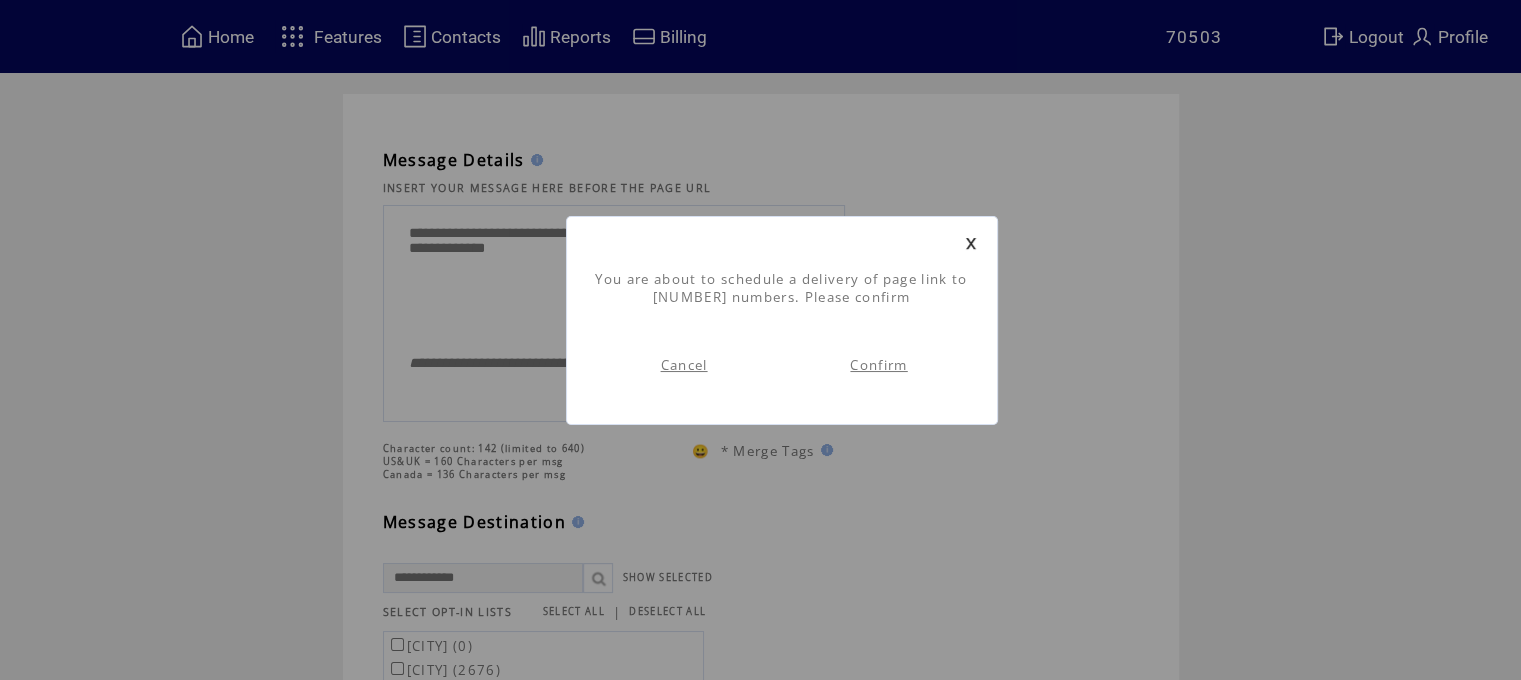 click on "Confirm" at bounding box center (878, 365) 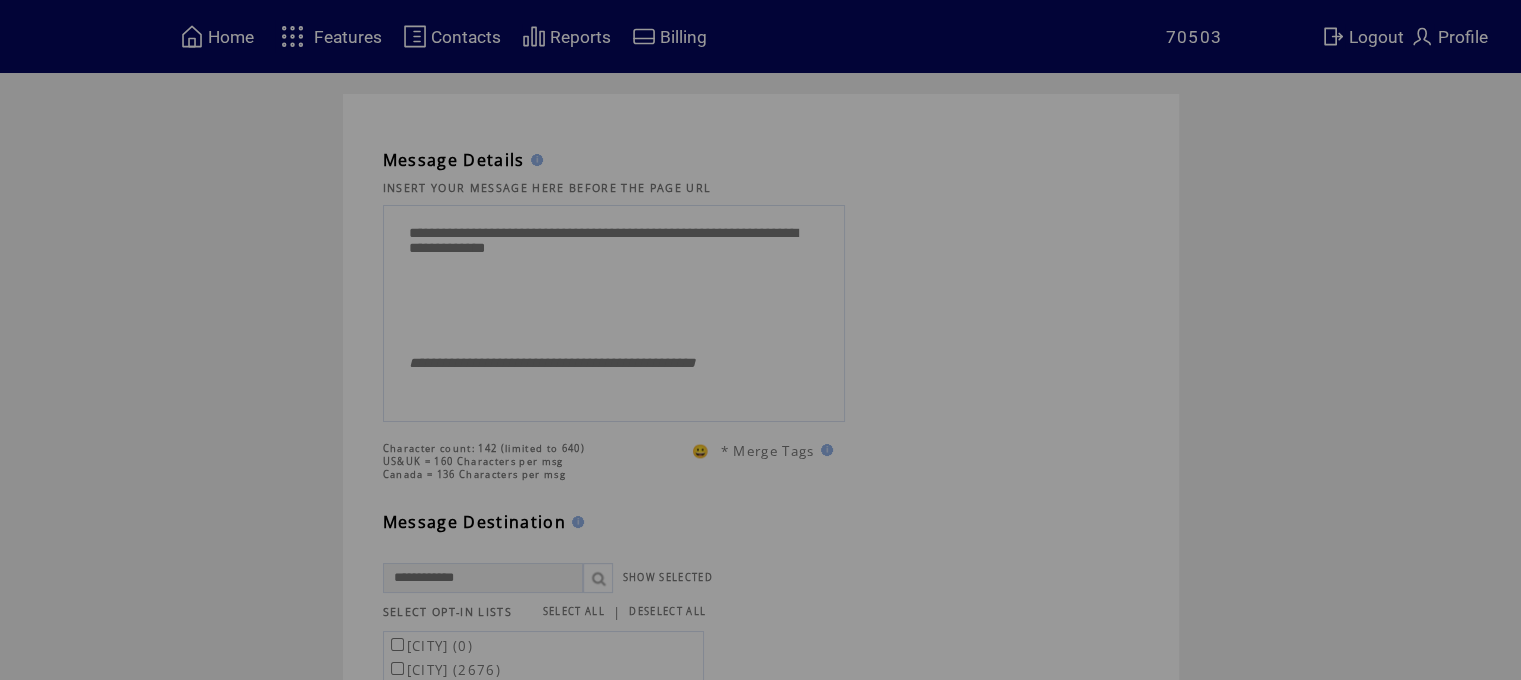 scroll, scrollTop: 0, scrollLeft: 0, axis: both 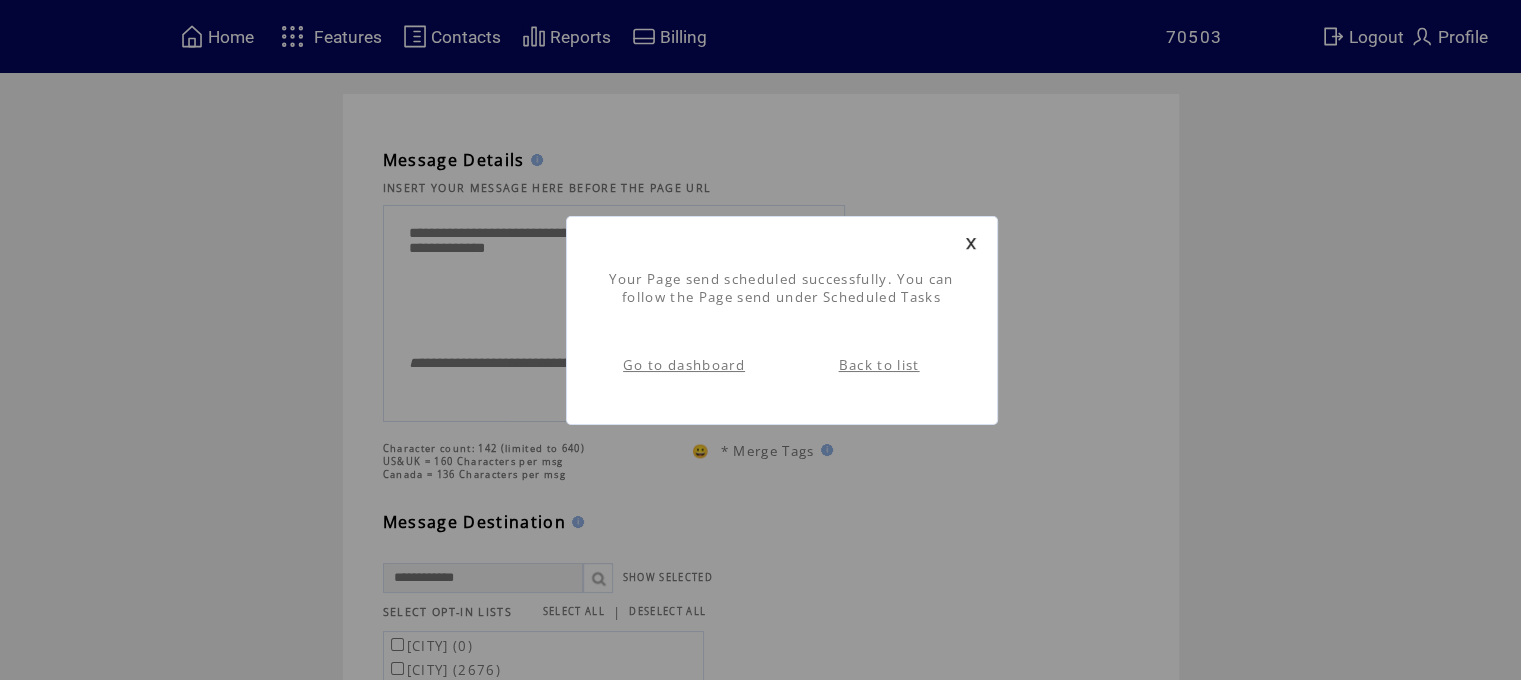 click on "Go to dashboard" at bounding box center [684, 365] 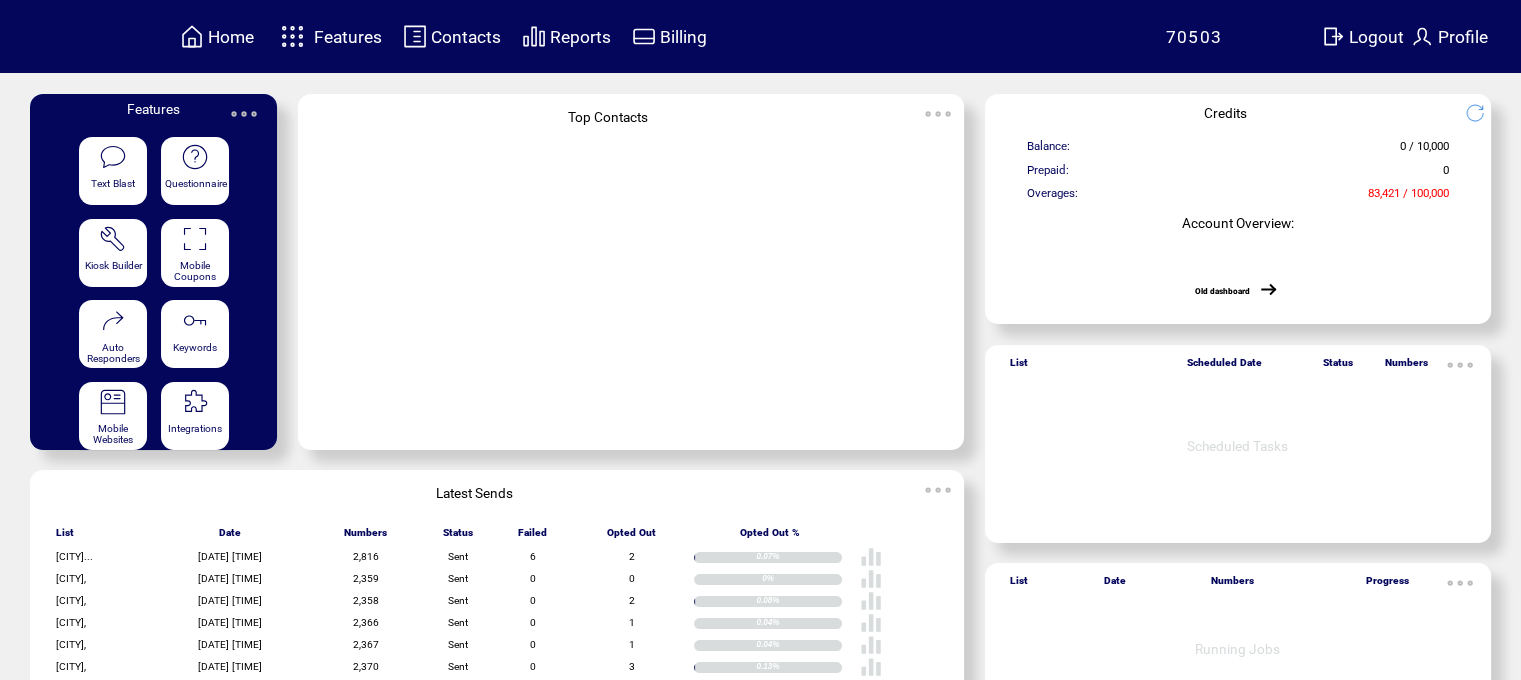scroll, scrollTop: 0, scrollLeft: 0, axis: both 